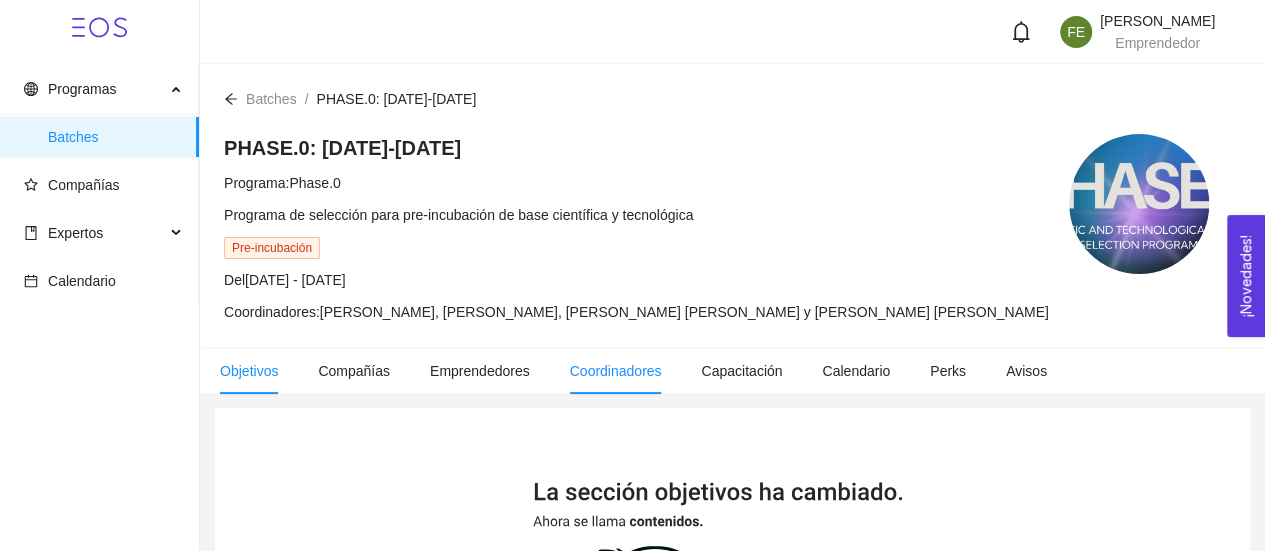 scroll, scrollTop: 1, scrollLeft: 0, axis: vertical 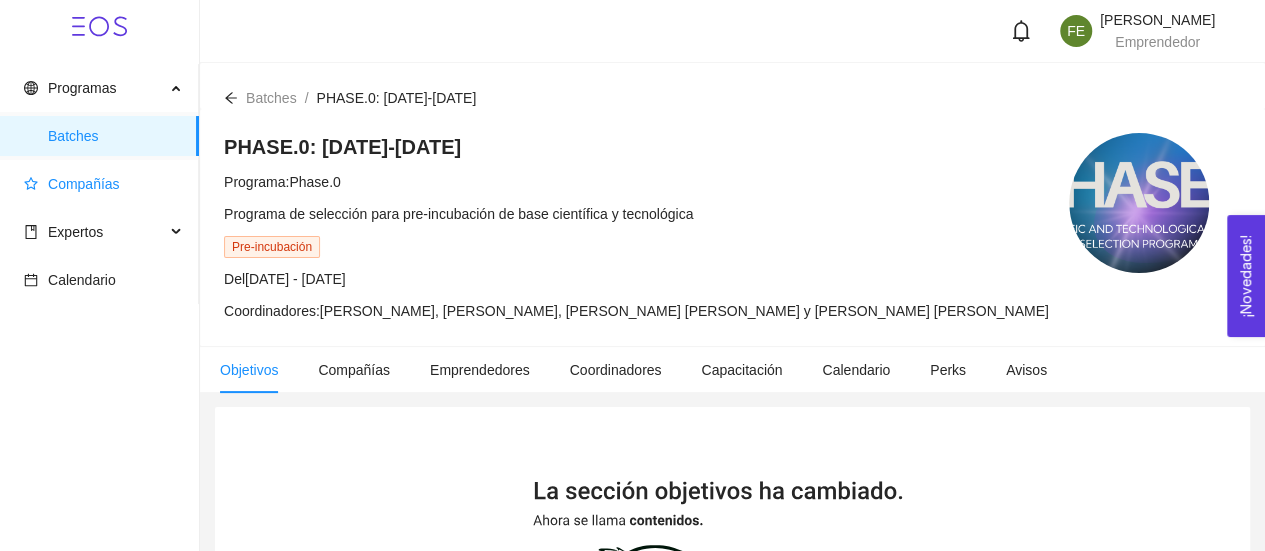 click on "Compañías" at bounding box center (103, 184) 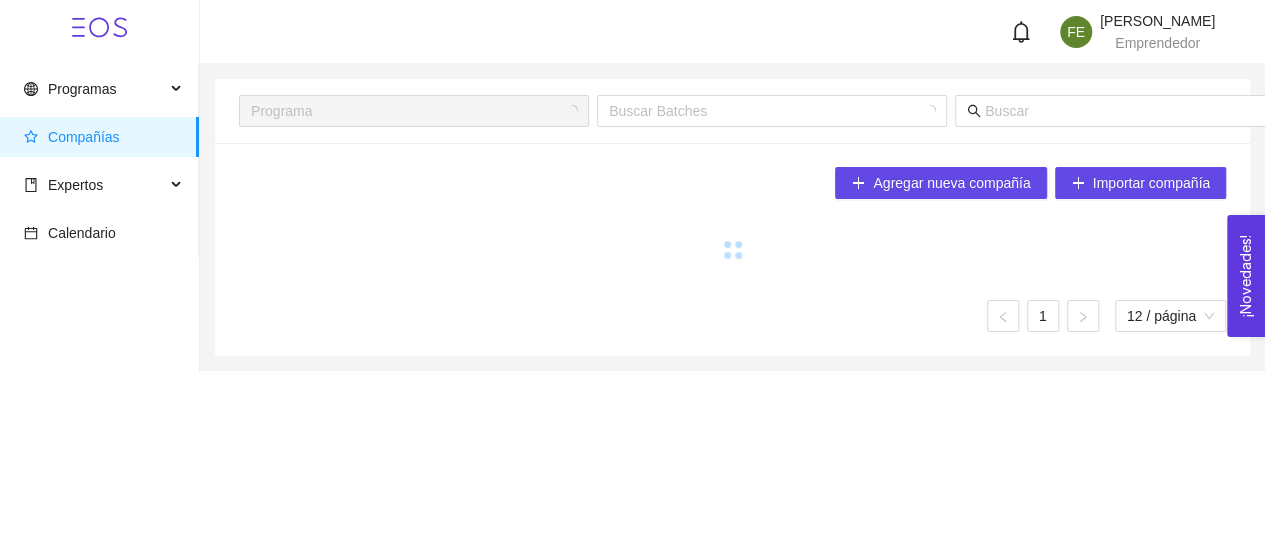 scroll, scrollTop: 0, scrollLeft: 0, axis: both 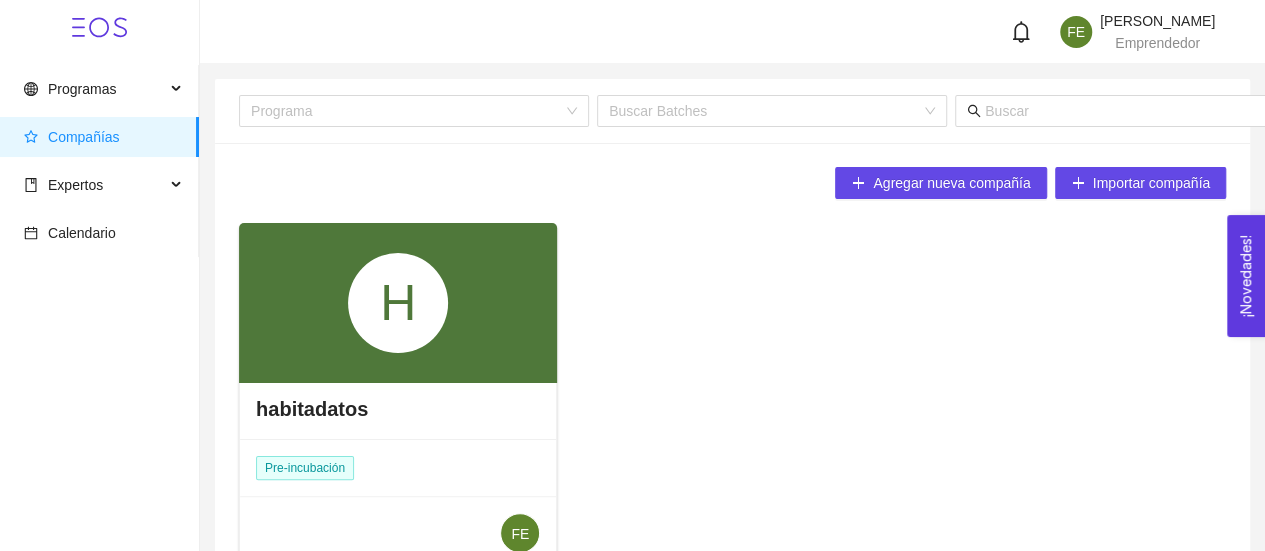 drag, startPoint x: 470, startPoint y: 352, endPoint x: 356, endPoint y: 351, distance: 114.00439 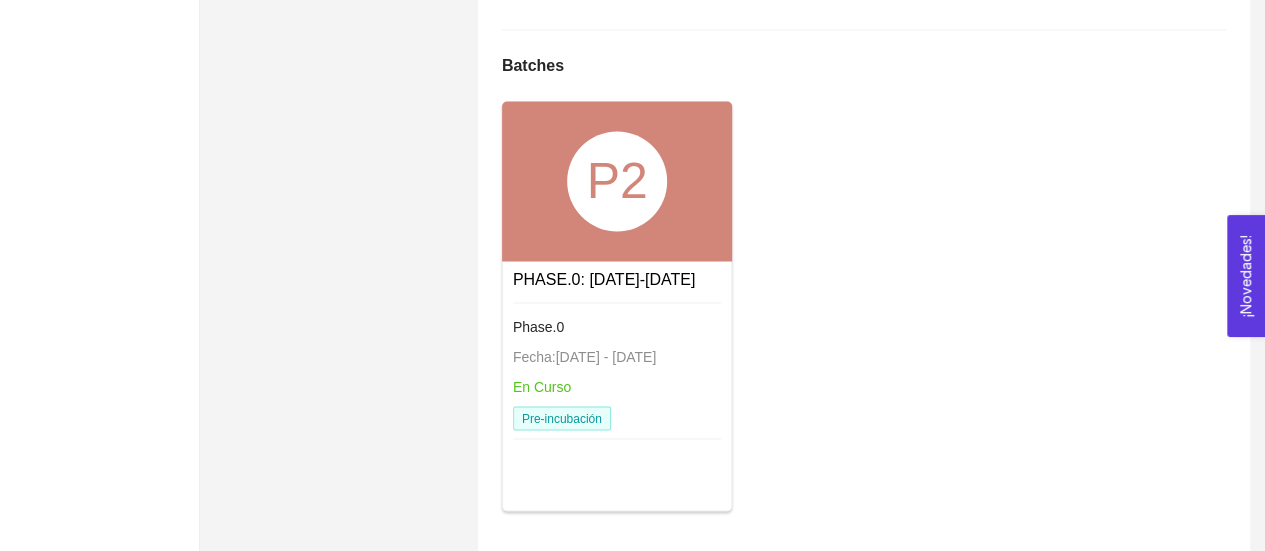 click on "P2" at bounding box center [617, 181] 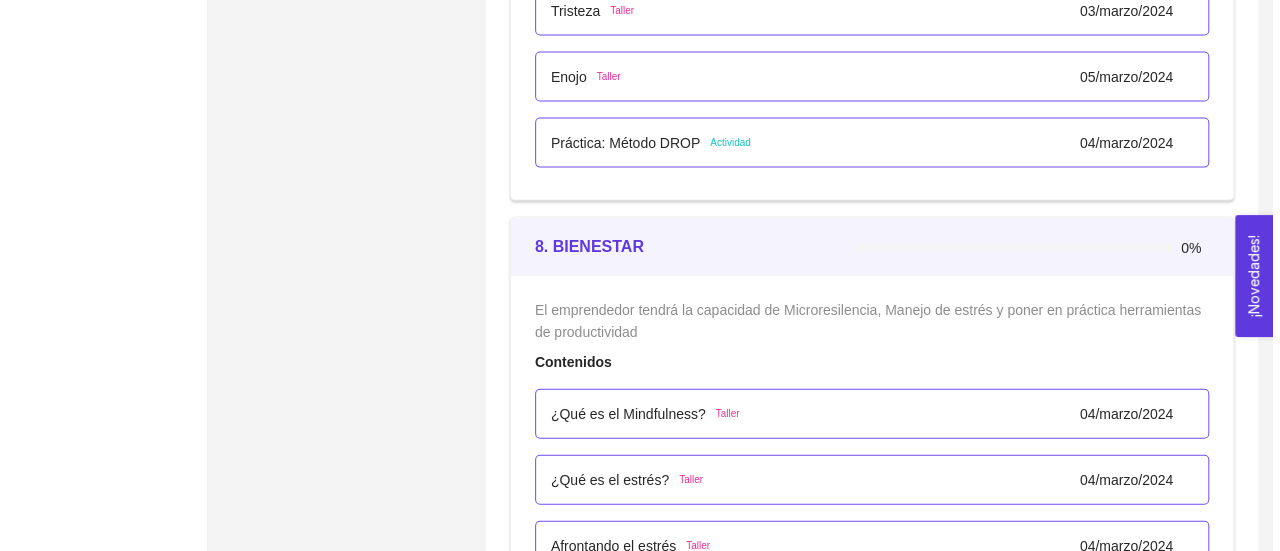 scroll, scrollTop: 5914, scrollLeft: 0, axis: vertical 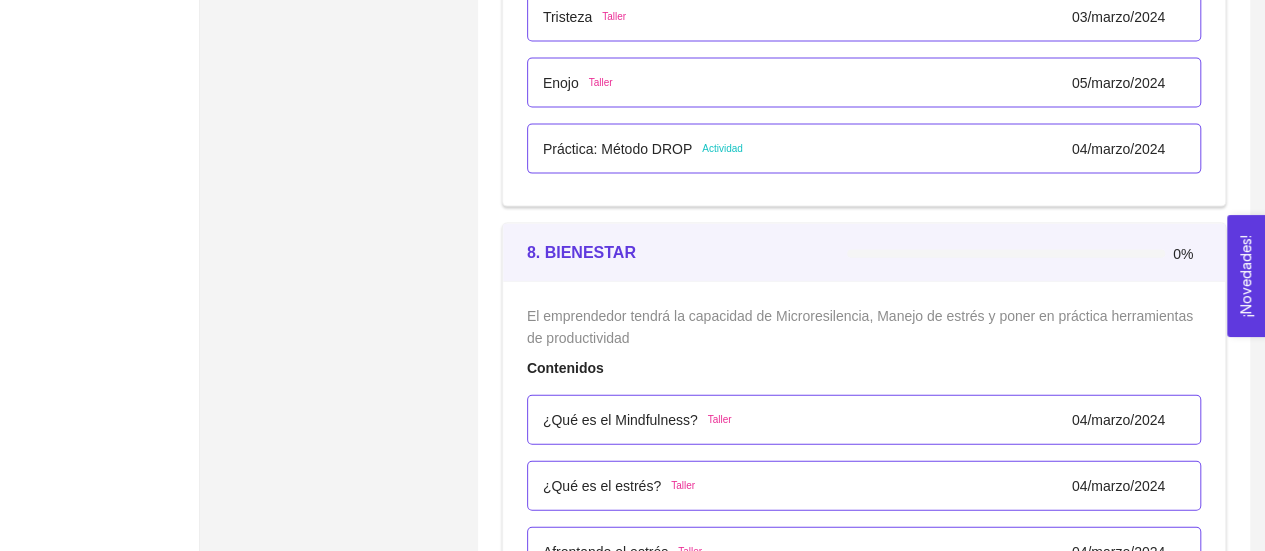 click on "Práctica: Método DROP" at bounding box center (617, 149) 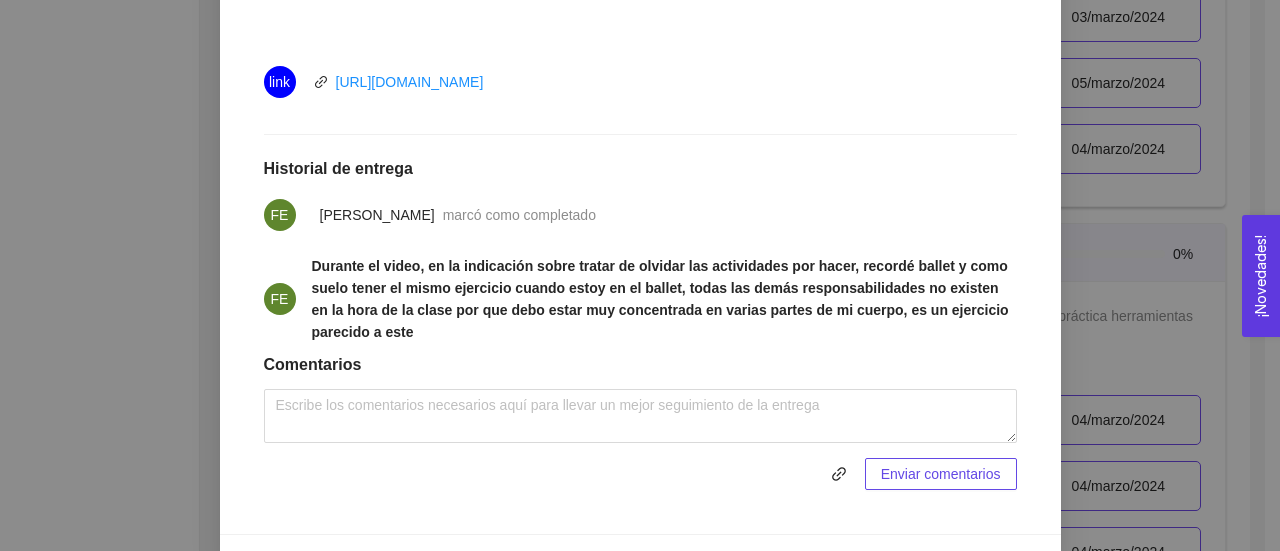 scroll, scrollTop: 1042, scrollLeft: 0, axis: vertical 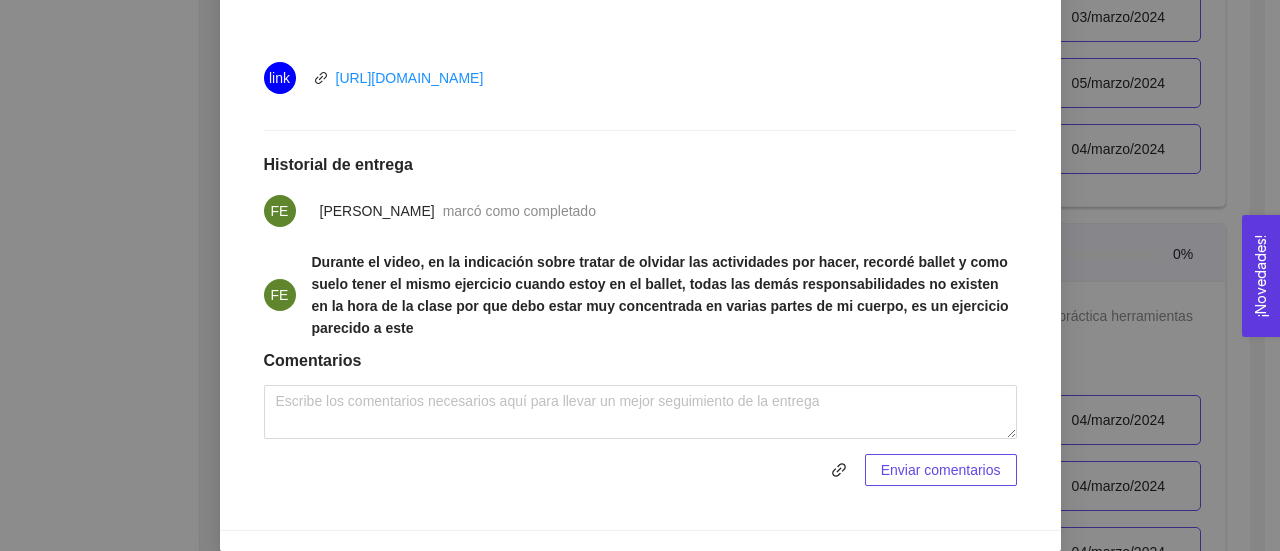 click on "7. DESARROLLO PERSONAL El emprendedor desarrollará habilidades de Autoconocimiento y agilidad emocional
Asignado por  [PERSON_NAME]   ( Coordinador ) Pendiente Completado Verificado Anterior Siguiente Práctica: Método DROP Actividad Fecha límite de entrega:  [DATE] Fecha de entrega:  [DATE] Lugar: No especificado Completa el video y después realiza la práctica con el método DROP. Instrucciones Escribe tus insights de la práctica Recursos link [URL][DOMAIN_NAME] Historial de entrega FE [PERSON_NAME] marcó como completado FE Durante el video, en la indicación sobre tratar de olvidar las actividades por hacer, recordé ballet y como suelo tener el mismo ejercicio cuando estoy en el ballet, todas las demás responsabilidades no existen en la hora de la clase por que debo estar muy concentrada en varias partes de mi cuerpo, es un ejercicio parecido a este Comentarios Enviar comentarios Cancelar Aceptar" at bounding box center (640, 275) 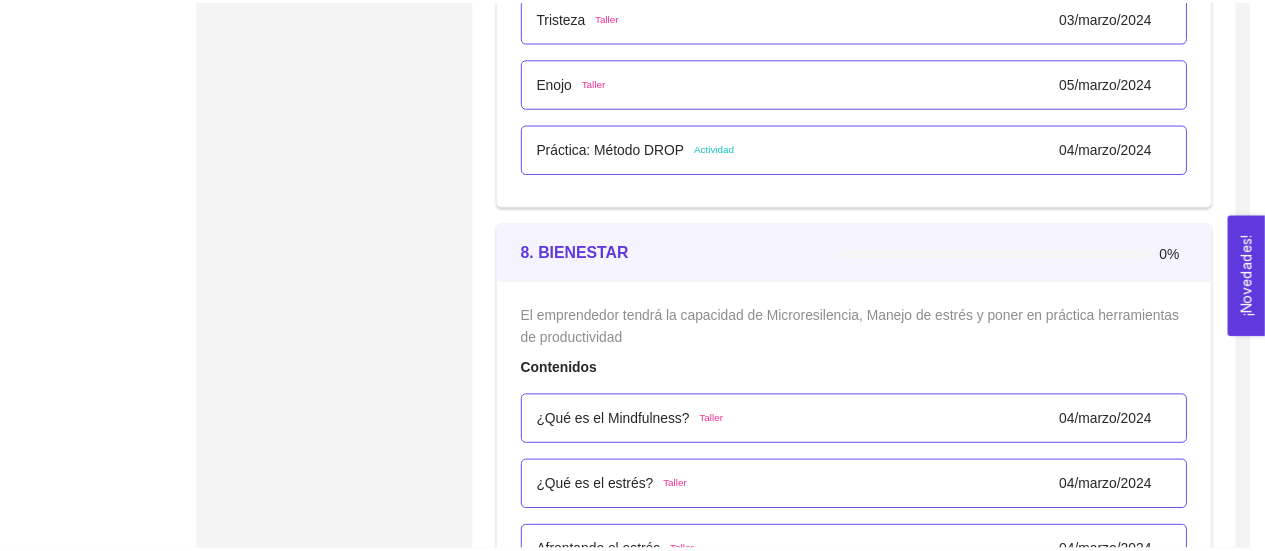 scroll, scrollTop: 942, scrollLeft: 0, axis: vertical 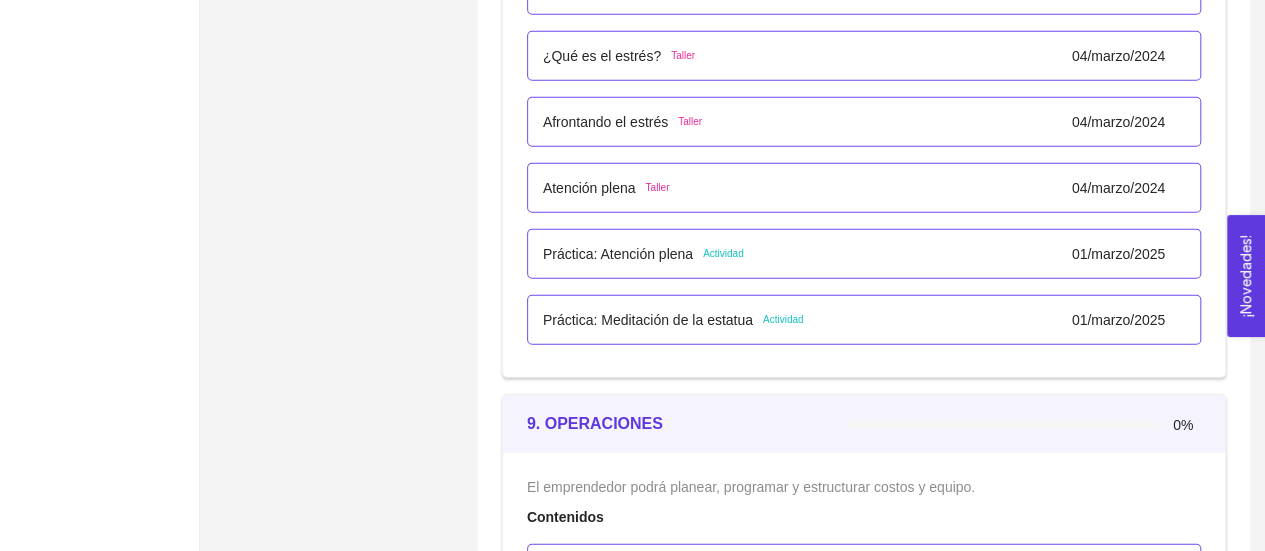 click on "Práctica: Atención plena  Actividad [DATE]" at bounding box center [864, 254] 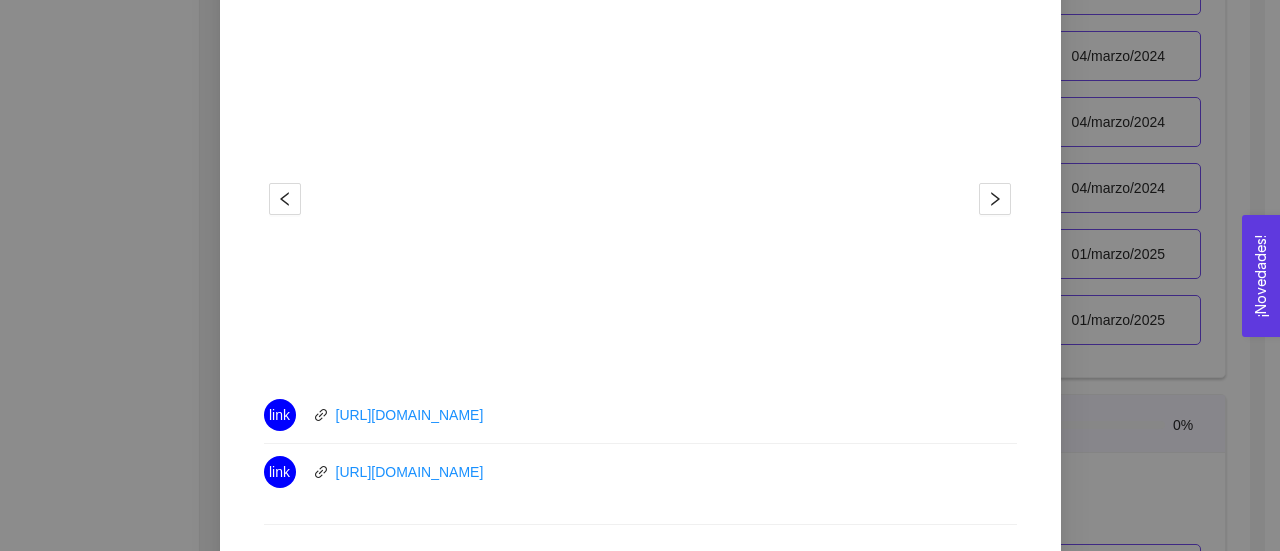 scroll, scrollTop: 690, scrollLeft: 0, axis: vertical 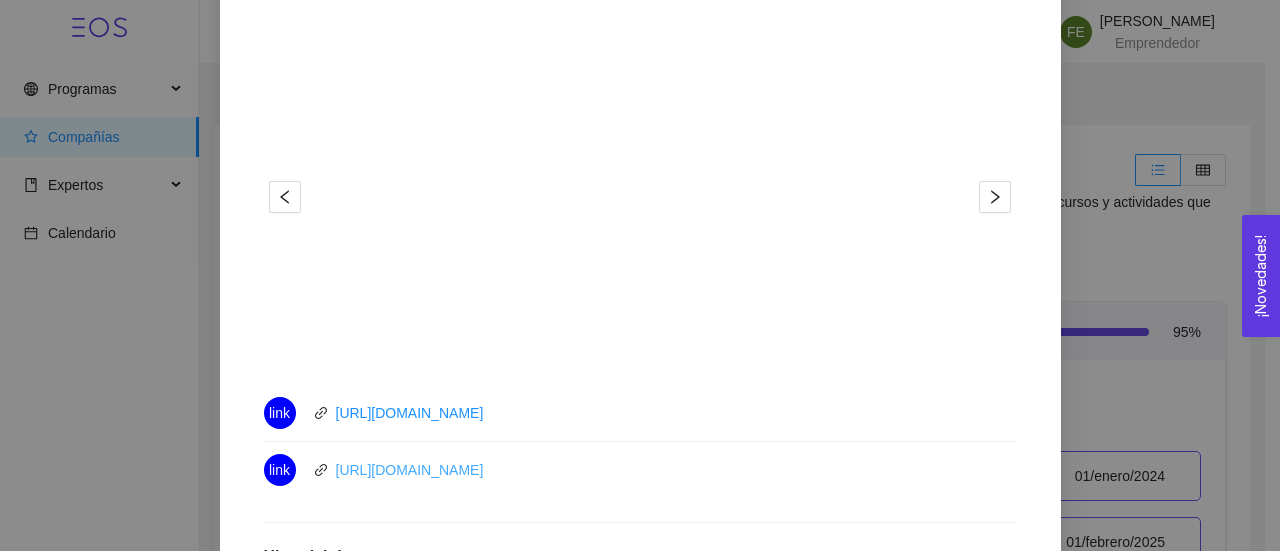 click on "[URL][DOMAIN_NAME]" at bounding box center (410, 470) 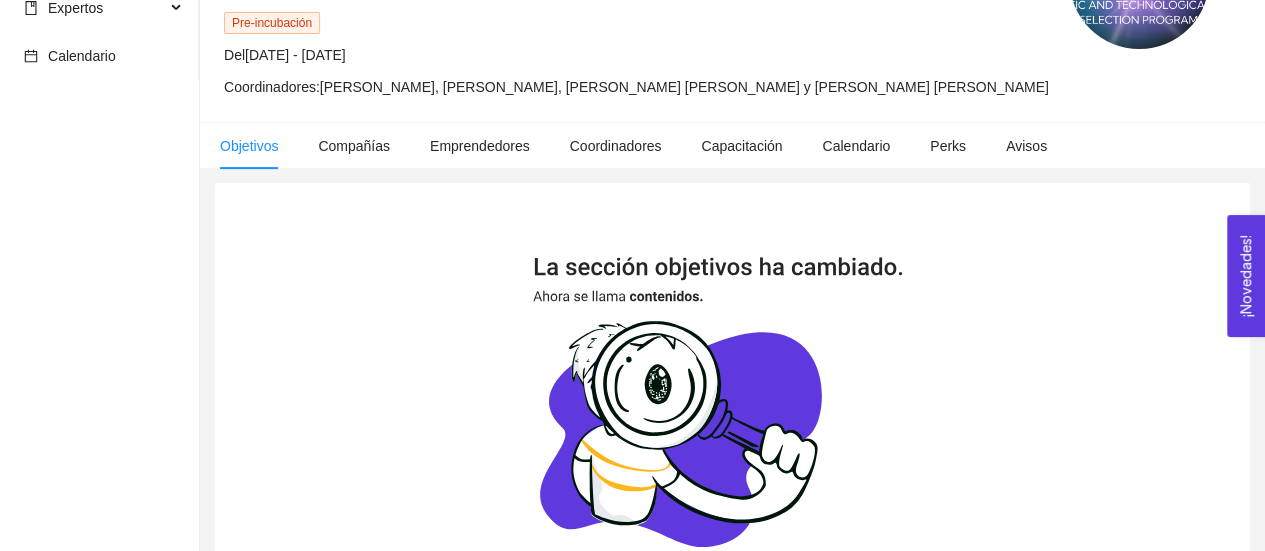 scroll, scrollTop: 119, scrollLeft: 0, axis: vertical 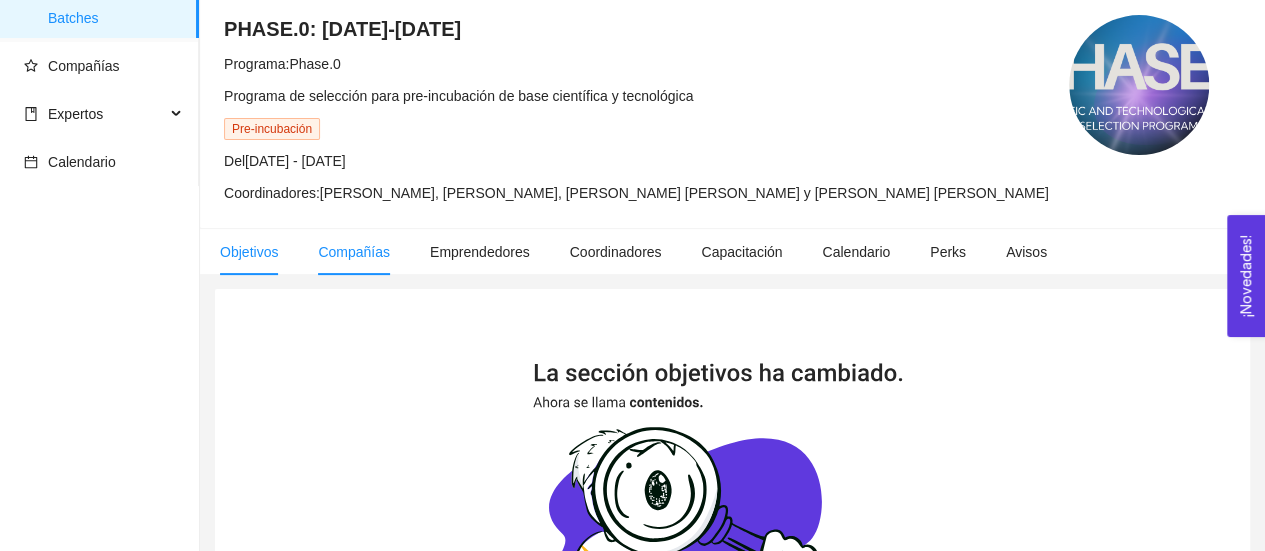 click on "Compañías" at bounding box center [354, 252] 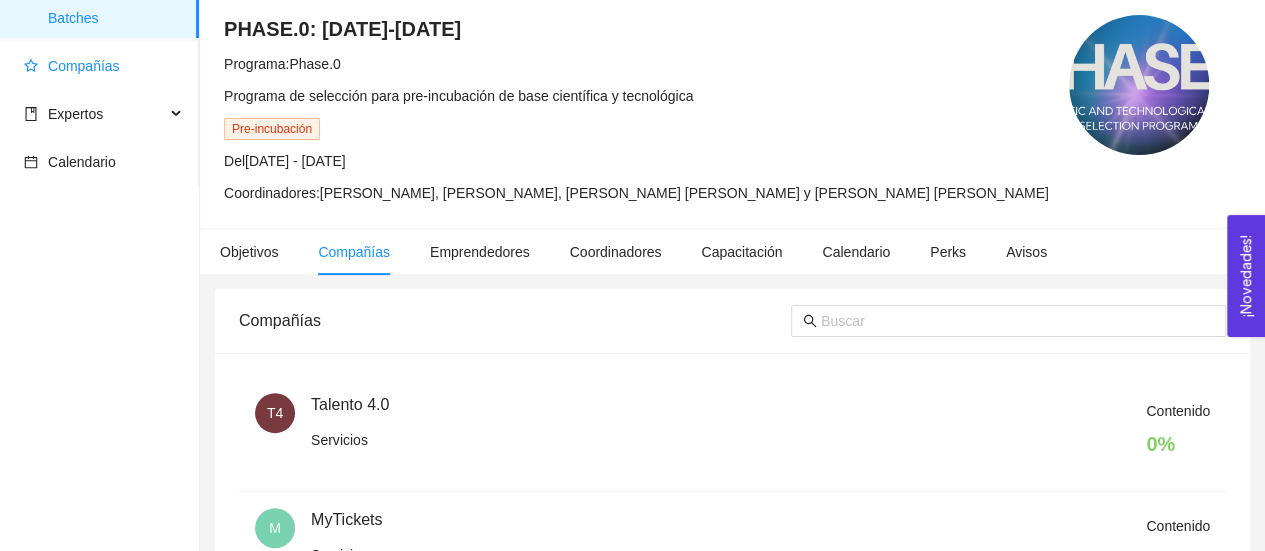 click on "Compañías" at bounding box center (103, 66) 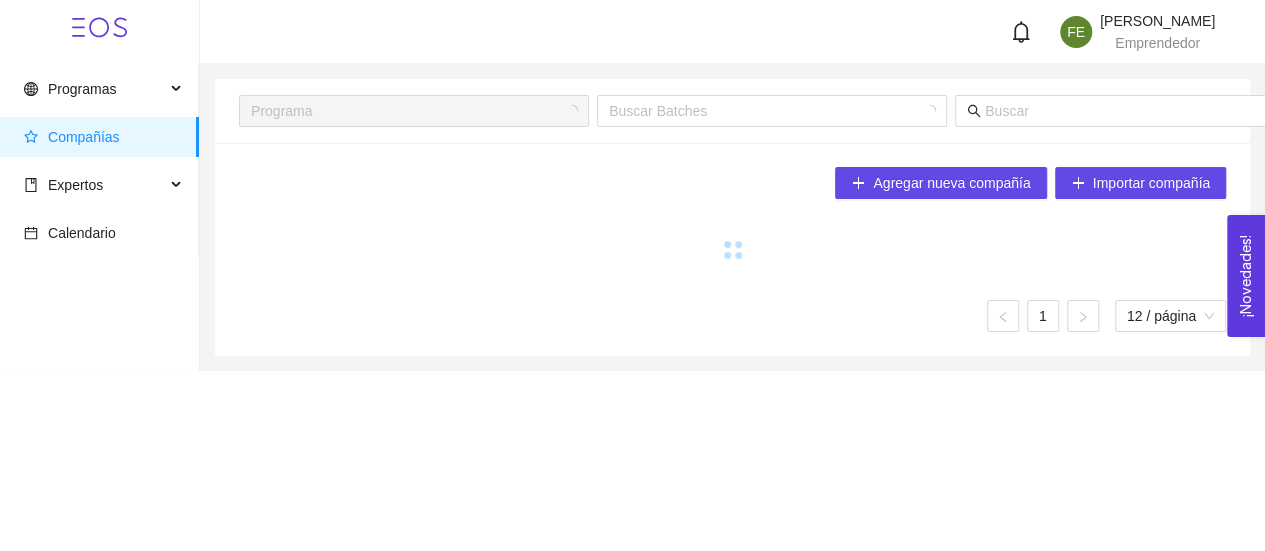 scroll, scrollTop: 0, scrollLeft: 0, axis: both 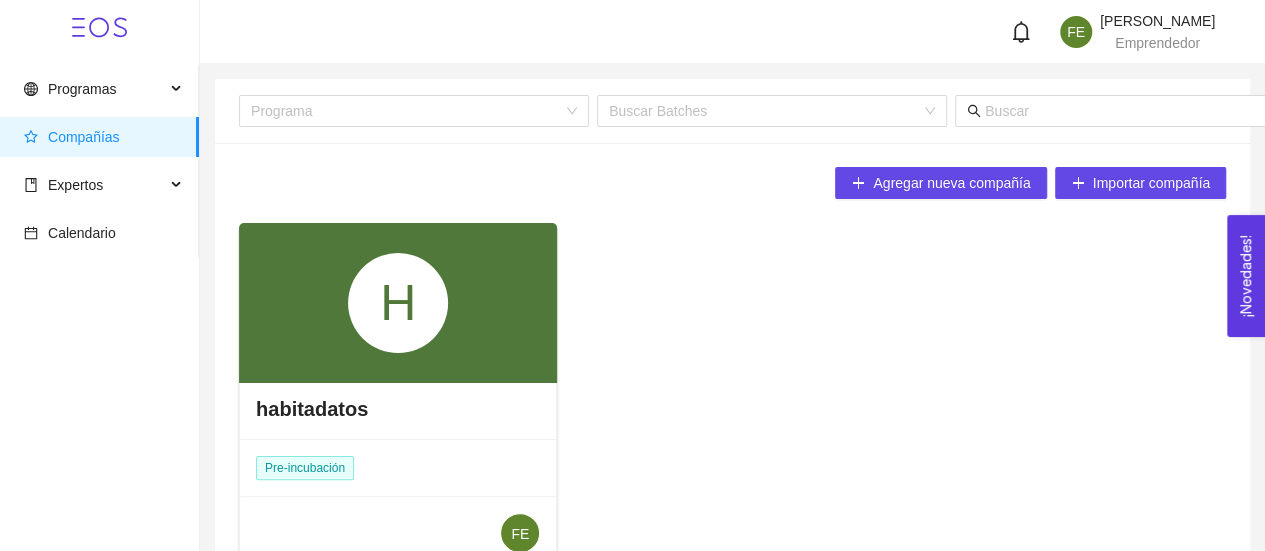 click on "H" at bounding box center (398, 303) 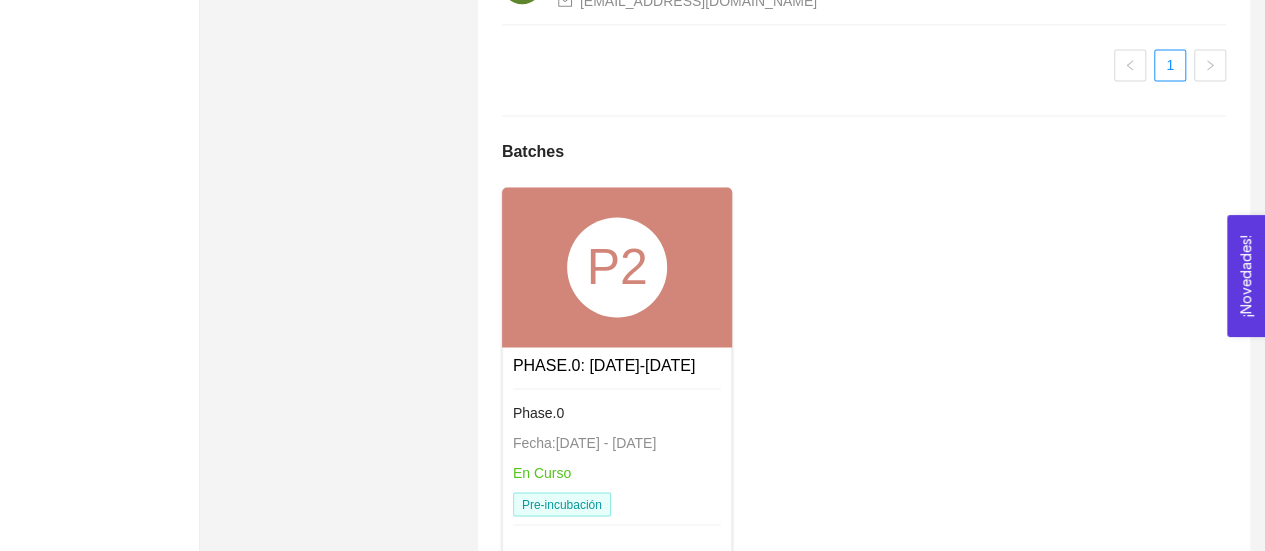 click on "P2" at bounding box center [617, 267] 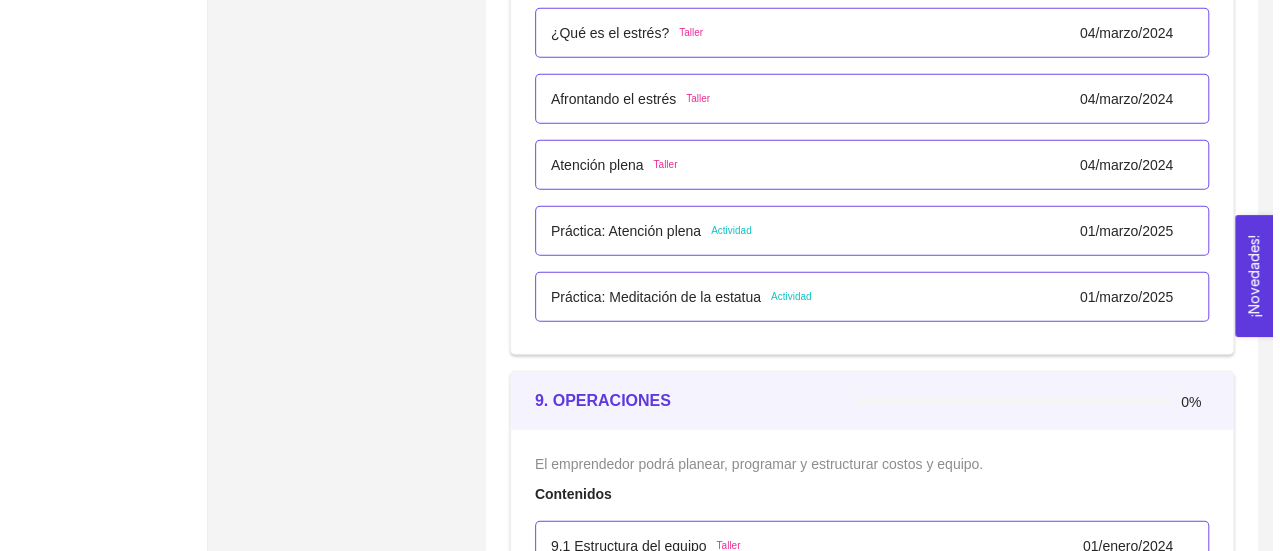 scroll, scrollTop: 6381, scrollLeft: 0, axis: vertical 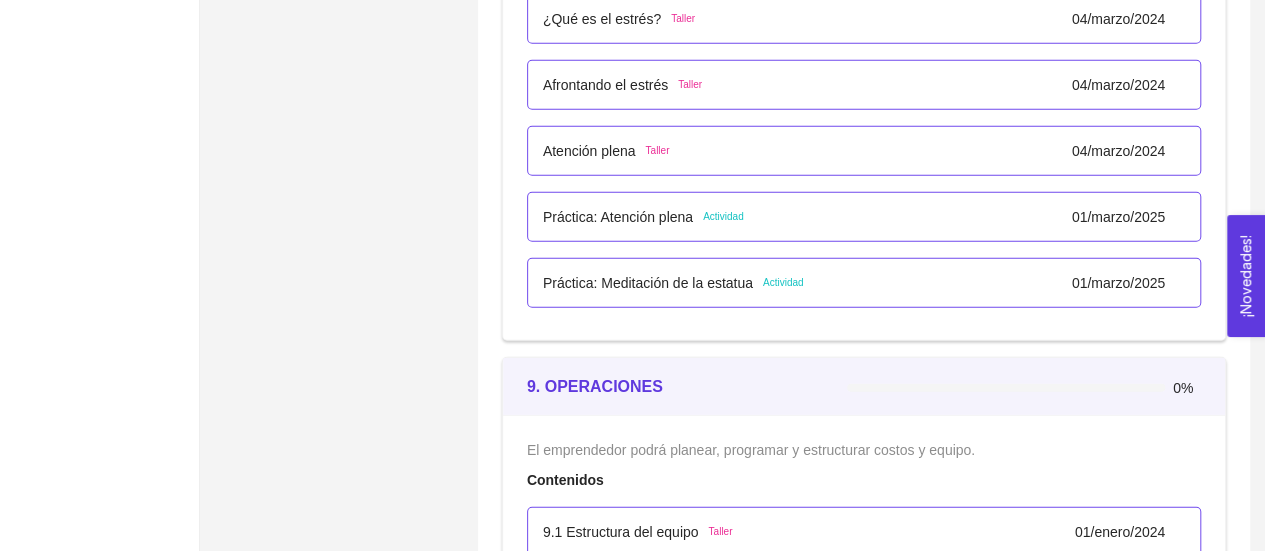 click on "Actividad" at bounding box center [723, 217] 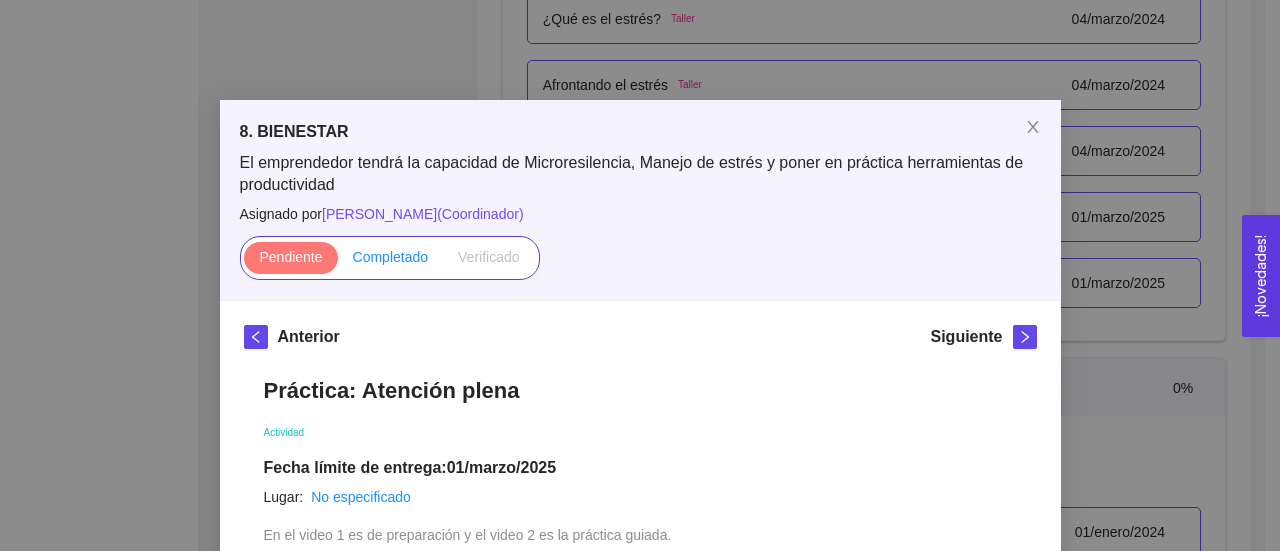 click on "Completado" at bounding box center (391, 257) 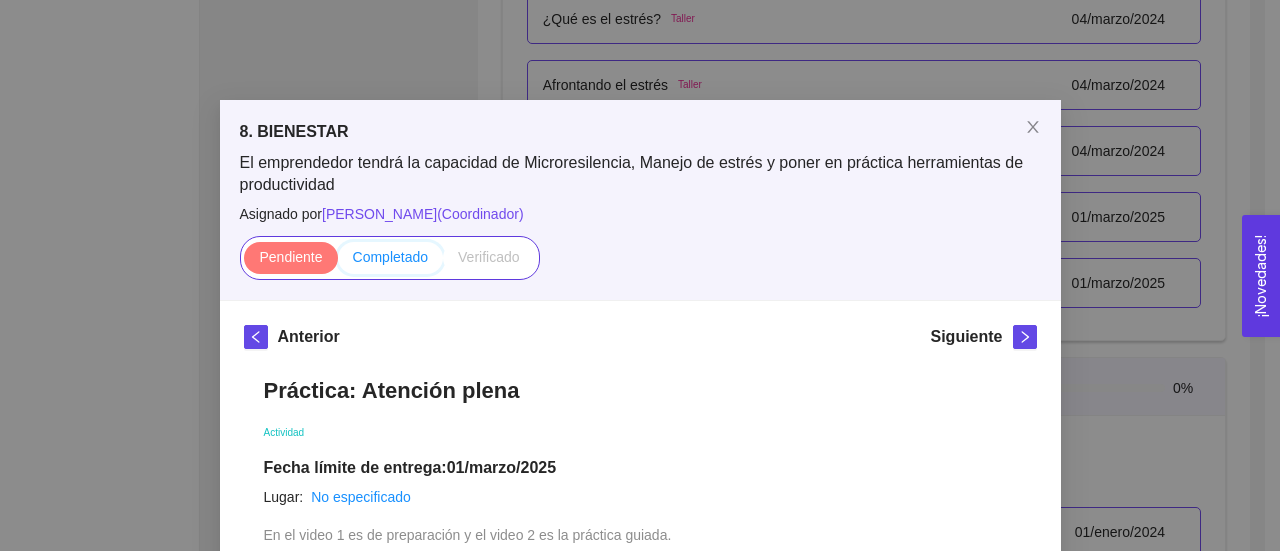 click on "Completado" at bounding box center [338, 262] 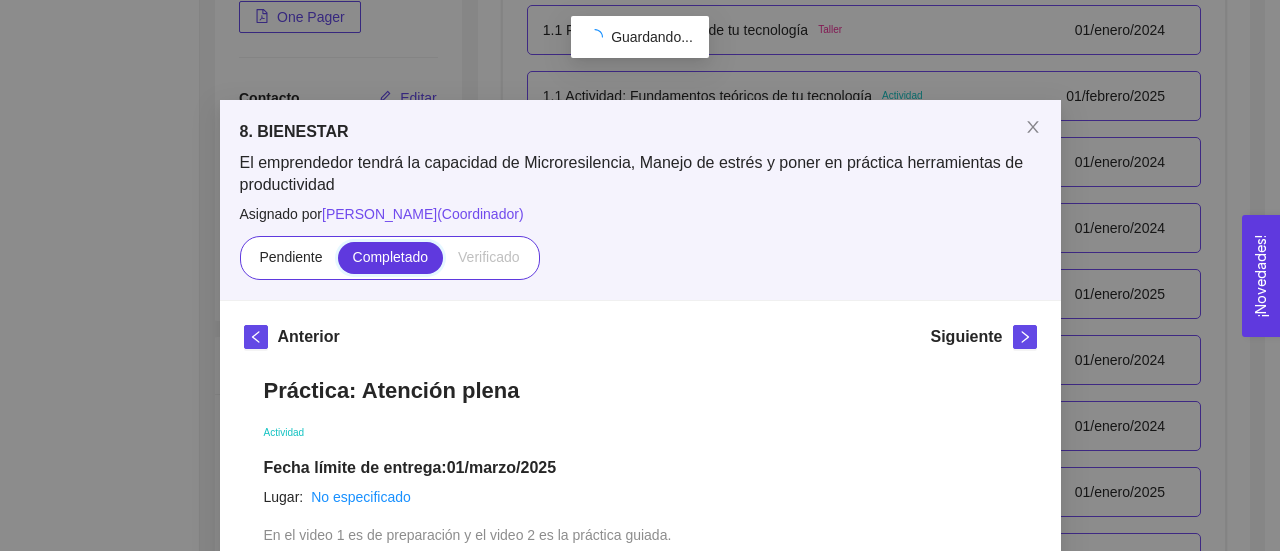 scroll, scrollTop: 6381, scrollLeft: 0, axis: vertical 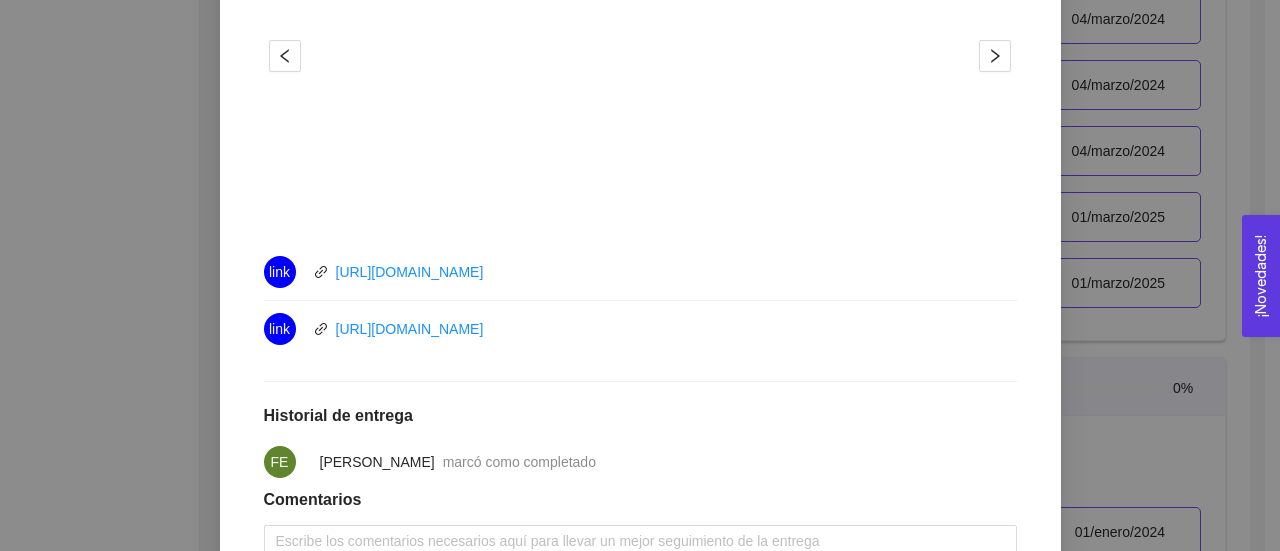 click on "8. BIENESTAR El emprendedor tendrá la capacidad de Microresilencia, Manejo de estrés y poner en práctica herramientas de productividad
Asignado por  Ana Sofia Contreras Córdova   ( Coordinador ) Pendiente Completado Verificado Anterior Siguiente Práctica: Atención plena  Actividad Fecha límite de entrega:  01/marzo/2025 Lugar: No especificado En el video 1 es de preparación y el video 2 es la práctica guiada. Instrucciones Completa los videos y escribe tus insights acerca de la práctica  Recursos 1 2 link https://youtu.be/1yEKtaLr5M4 link https://www.youtube.com/watch?v=w1CRMP7PU_c Historial de entrega FE Flor Esther Ceballos Quiñones marcó como completado Comentarios Enviar comentarios Cancelar Aceptar" at bounding box center [640, 275] 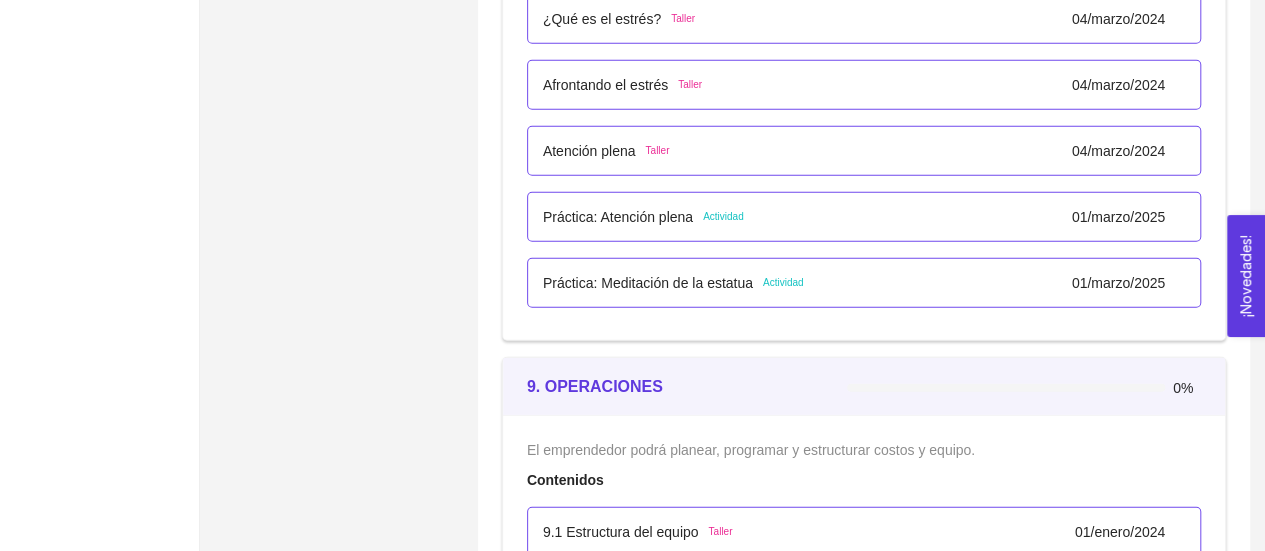 click on "Práctica: Atención plena" at bounding box center (618, 217) 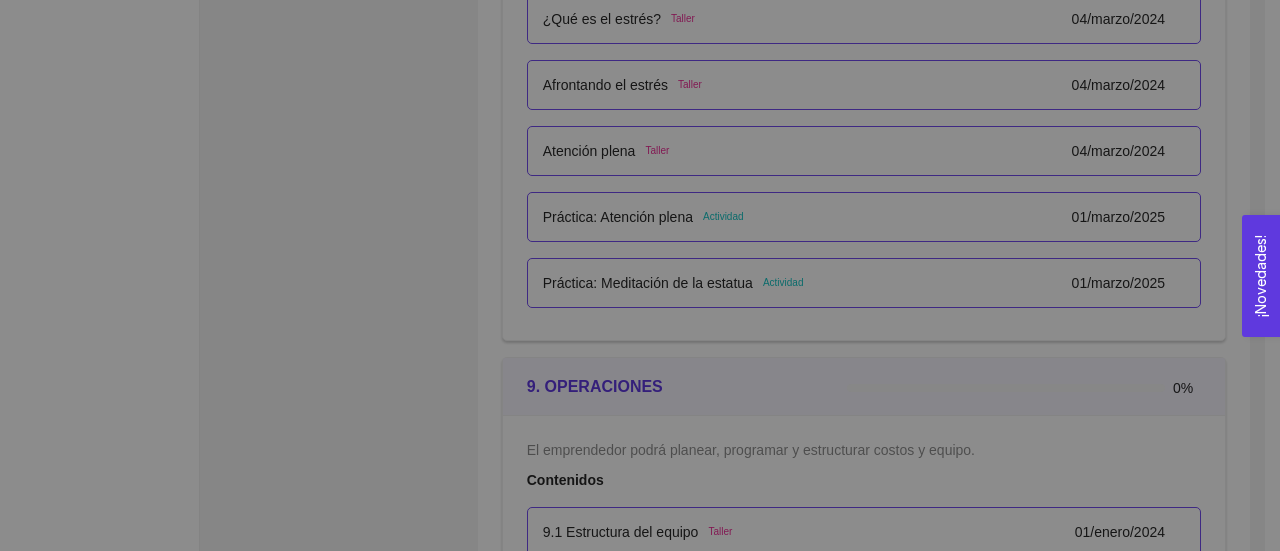 scroll, scrollTop: 68, scrollLeft: 0, axis: vertical 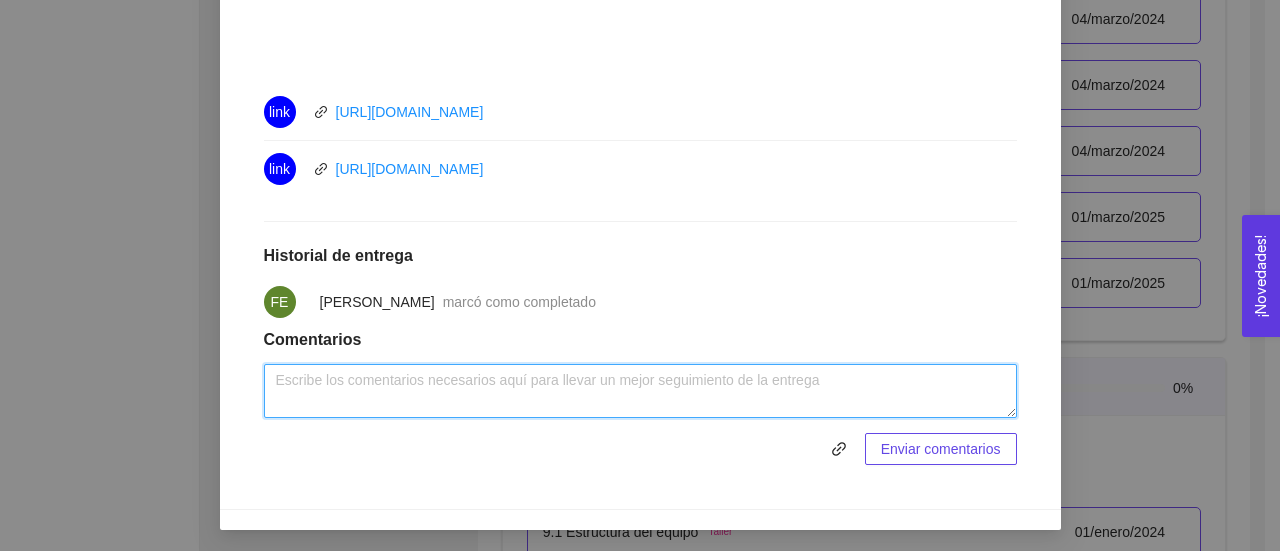 click at bounding box center [640, 391] 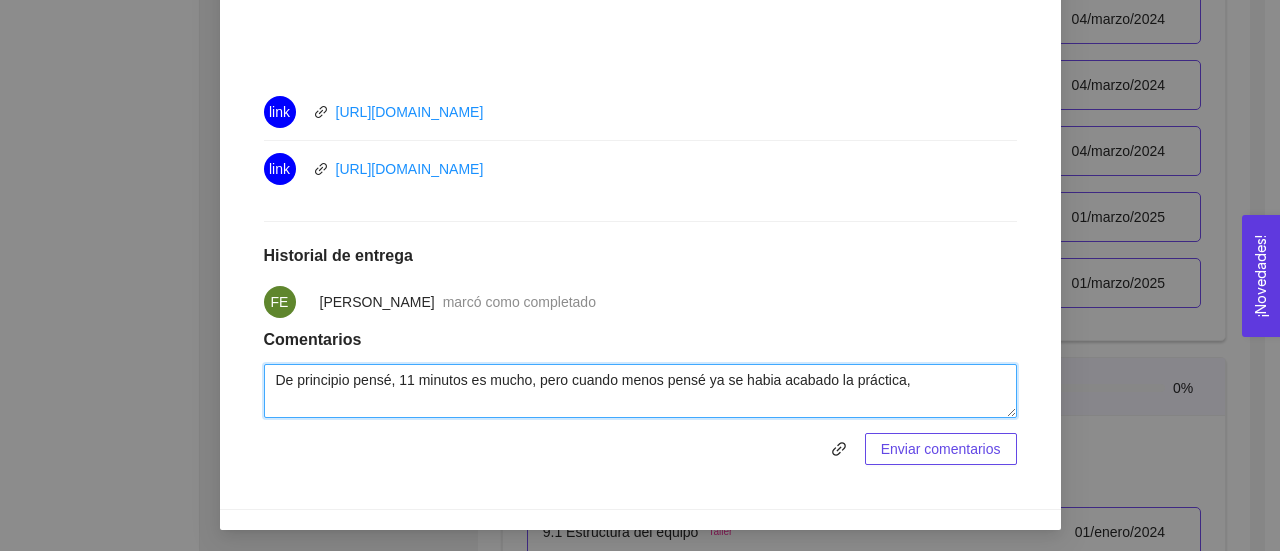 click on "De principio pensé, 11 minutos es mucho, pero cuando menos pensé ya se habia acabado la práctica," at bounding box center (640, 391) 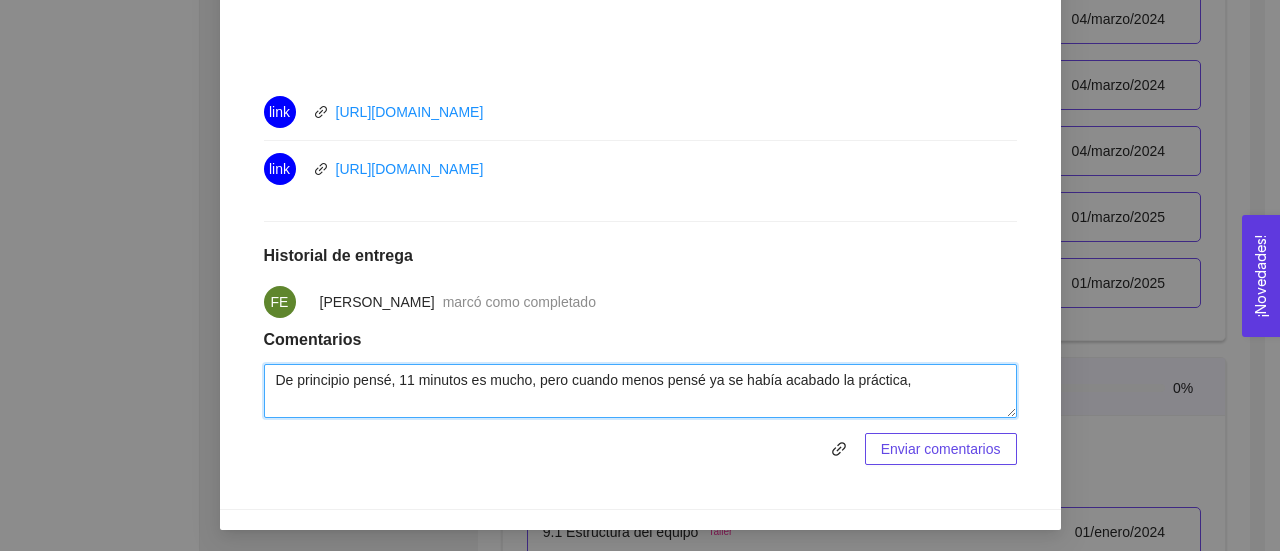 click on "De principio pensé, 11 minutos es mucho, pero cuando menos pensé ya se había acabado la práctica," at bounding box center [640, 391] 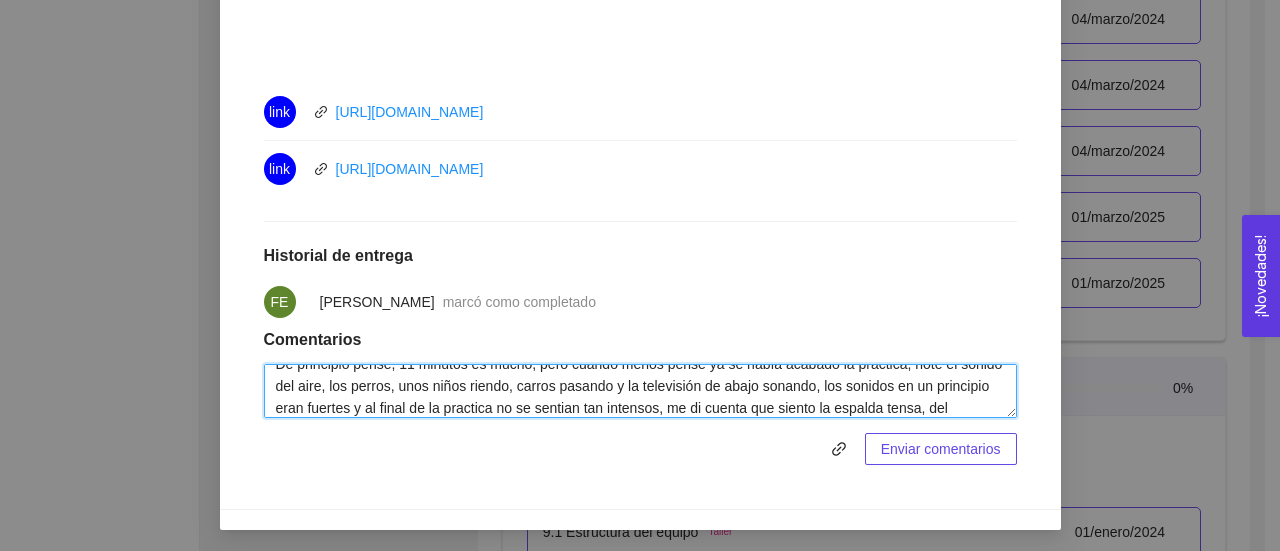 scroll, scrollTop: 38, scrollLeft: 0, axis: vertical 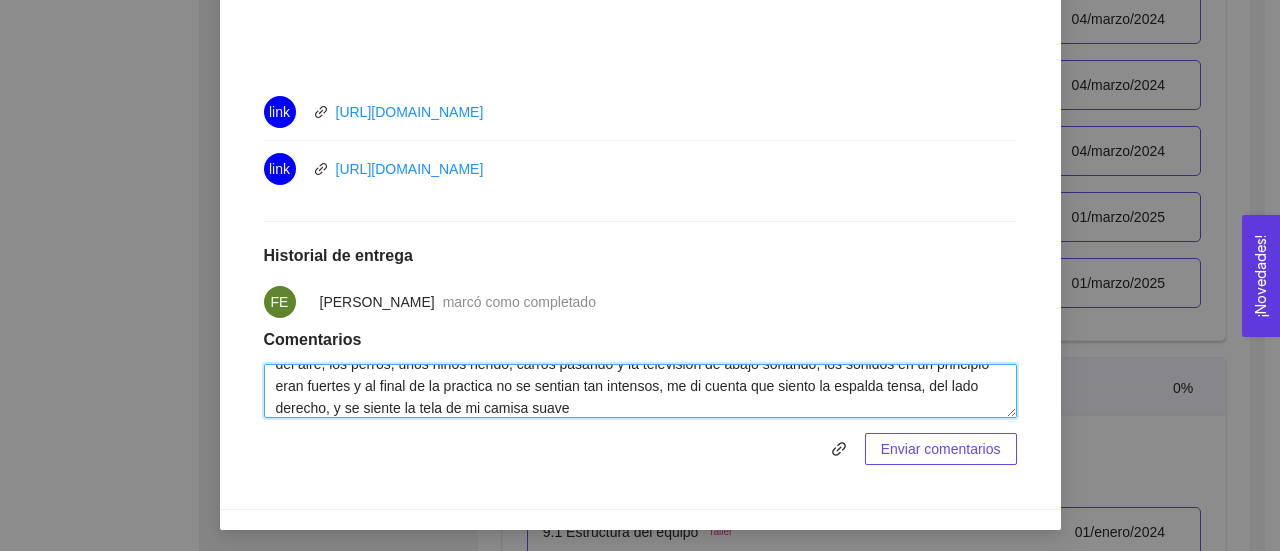 type on "De principio pensé, 11 minutos es mucho, pero cuando menos pensé ya se había acabado la práctica, note el sonido del aire, los perros, unos niños riendo, carros pasando y la televisión de abajo sonando, los sonidos en un principio eran fuertes y al final de la practica no se sentian tan intensos, me di cuenta que siento la espalda tensa, del lado derecho, y se siente la tela de mi camisa suave" 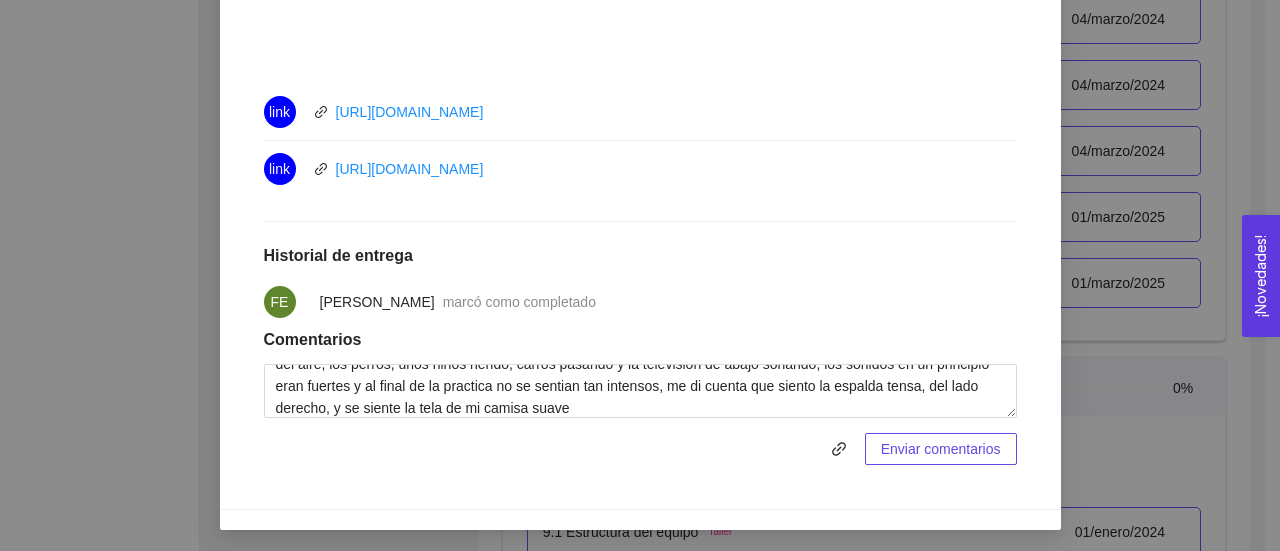 click on "Enviar comentarios" at bounding box center (941, 449) 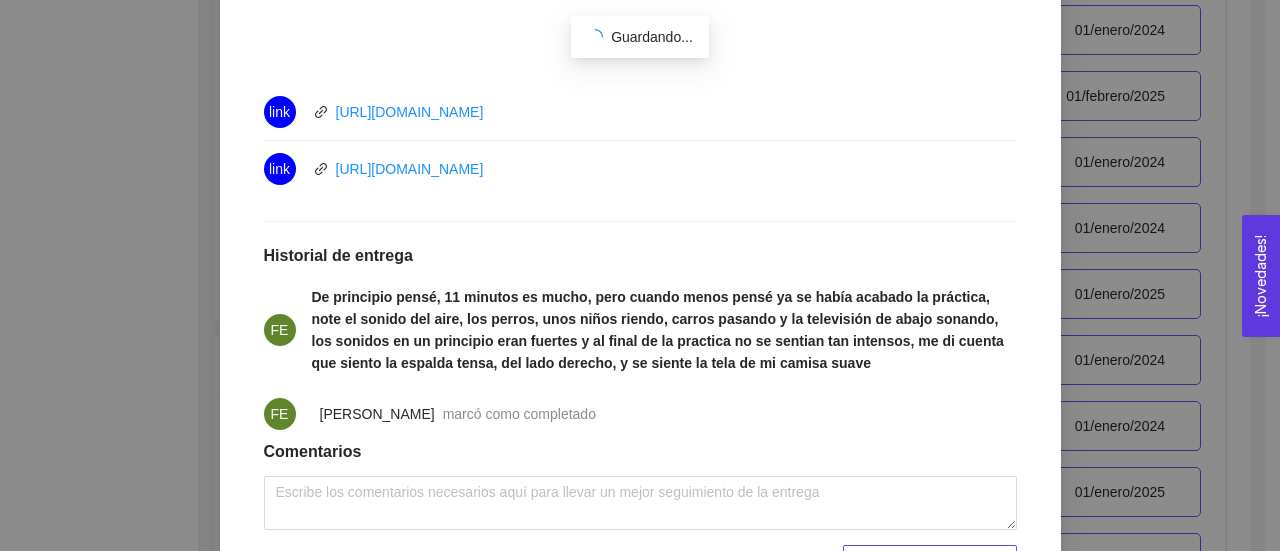 scroll, scrollTop: 6381, scrollLeft: 0, axis: vertical 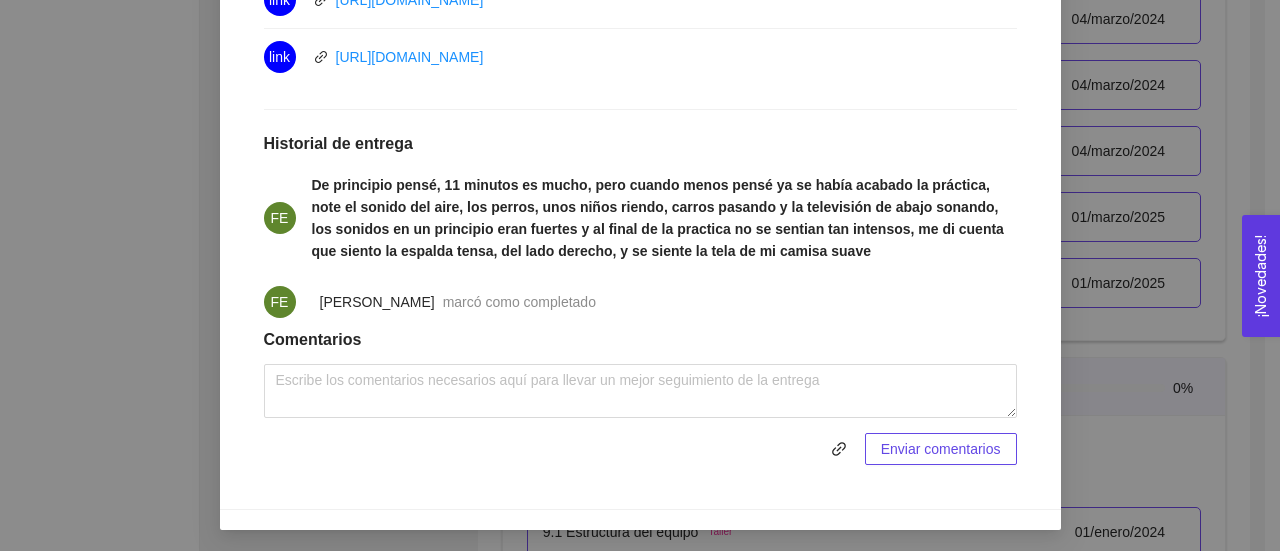 click on "8. BIENESTAR El emprendedor tendrá la capacidad de Microresilencia, Manejo de estrés y poner en práctica herramientas de productividad
Asignado por  Ana Sofia Contreras Córdova   ( Coordinador ) Pendiente Completado Verificado Anterior Siguiente Práctica: Atención plena  Actividad Fecha límite de entrega:  01/marzo/2025 Fecha de entrega:  17/julio/2025 Lugar: No especificado En el video 1 es de preparación y el video 2 es la práctica guiada. Instrucciones Completa los videos y escribe tus insights acerca de la práctica  Recursos 1 2 link https://youtu.be/1yEKtaLr5M4 link https://www.youtube.com/watch?v=w1CRMP7PU_c Historial de entrega FE FE Flor Esther Ceballos Quiñones marcó como completado Comentarios Enviar comentarios Cancelar Aceptar" at bounding box center (640, 275) 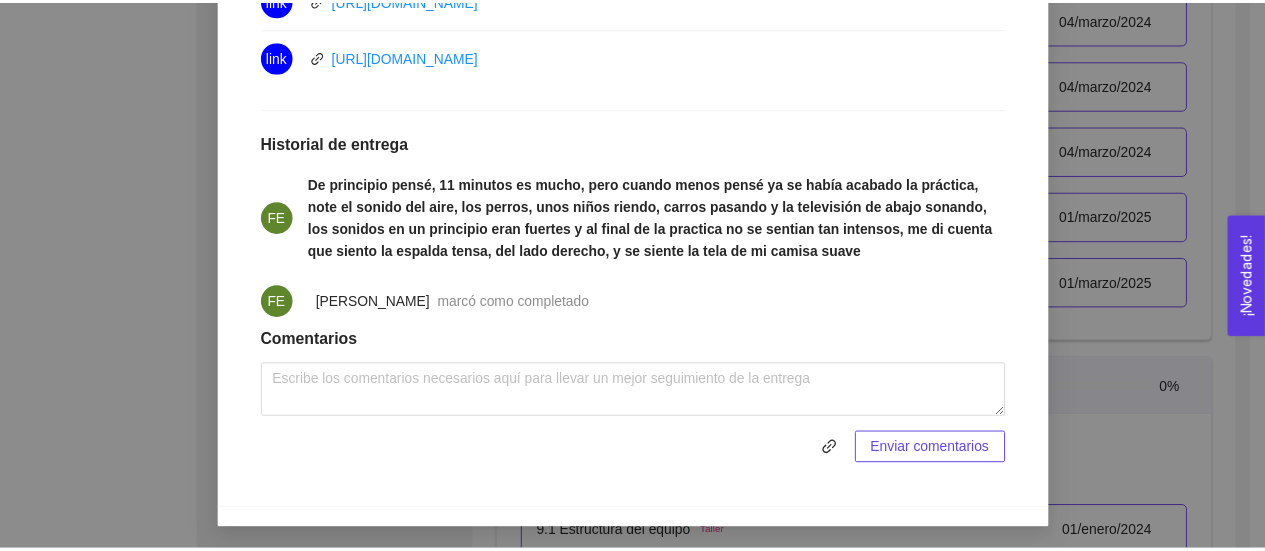 scroll, scrollTop: 1042, scrollLeft: 0, axis: vertical 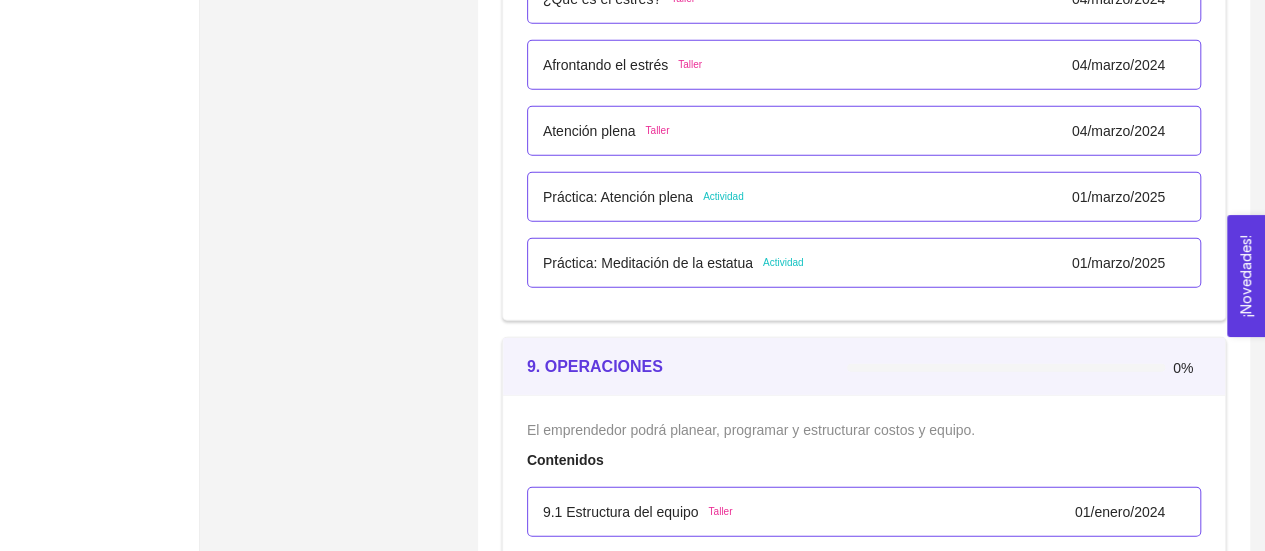 click on "Práctica: Meditación de la estatua" at bounding box center [648, 263] 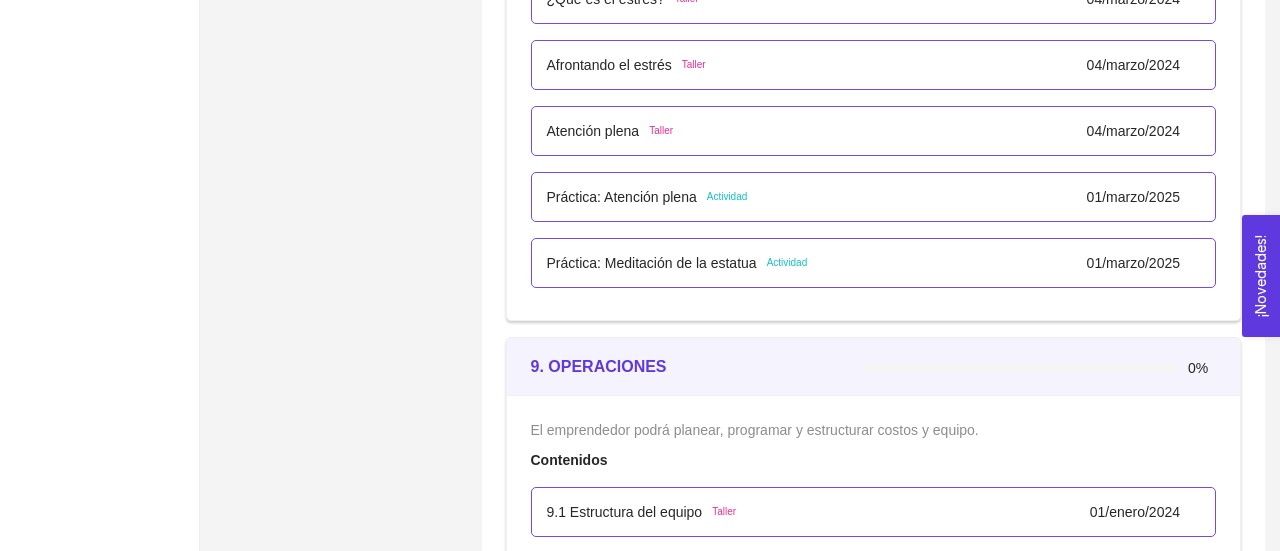 scroll, scrollTop: 68, scrollLeft: 0, axis: vertical 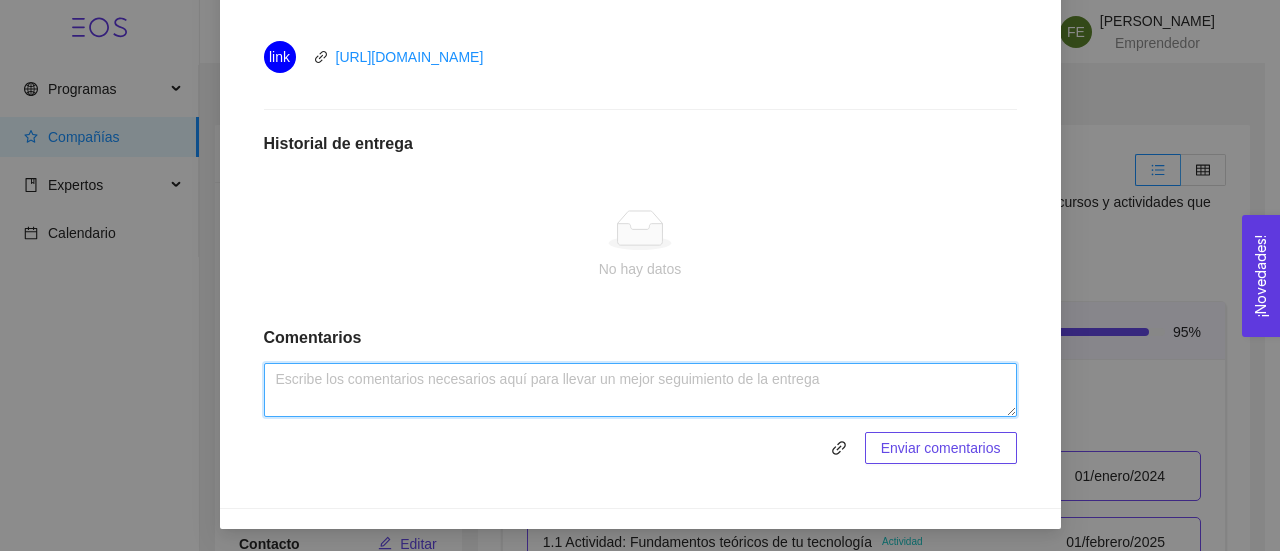 click at bounding box center [640, 390] 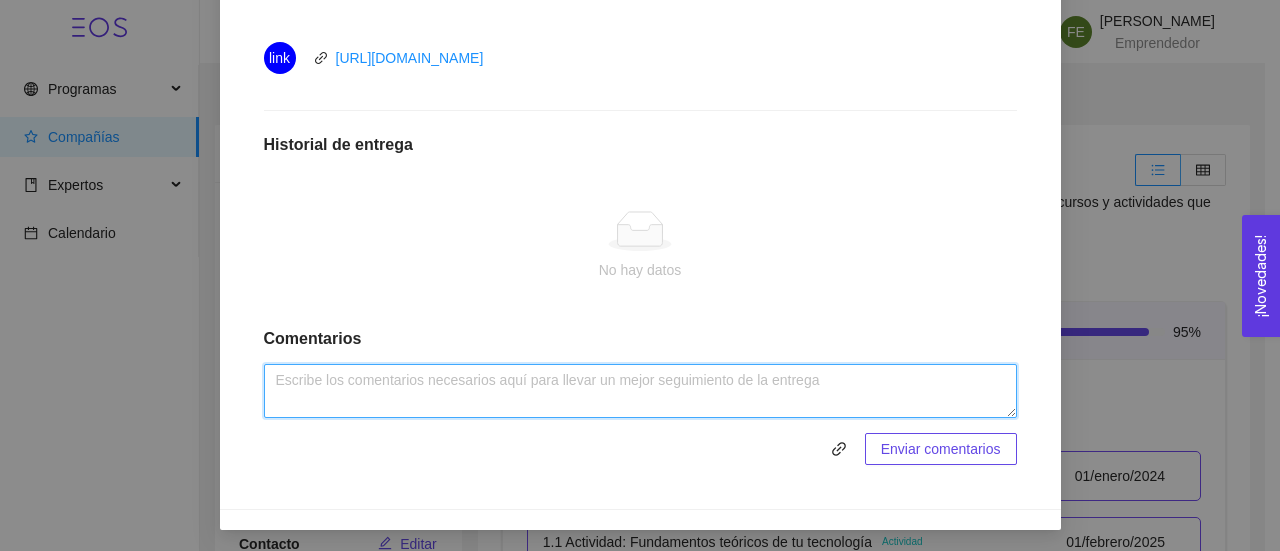 scroll, scrollTop: 1016, scrollLeft: 0, axis: vertical 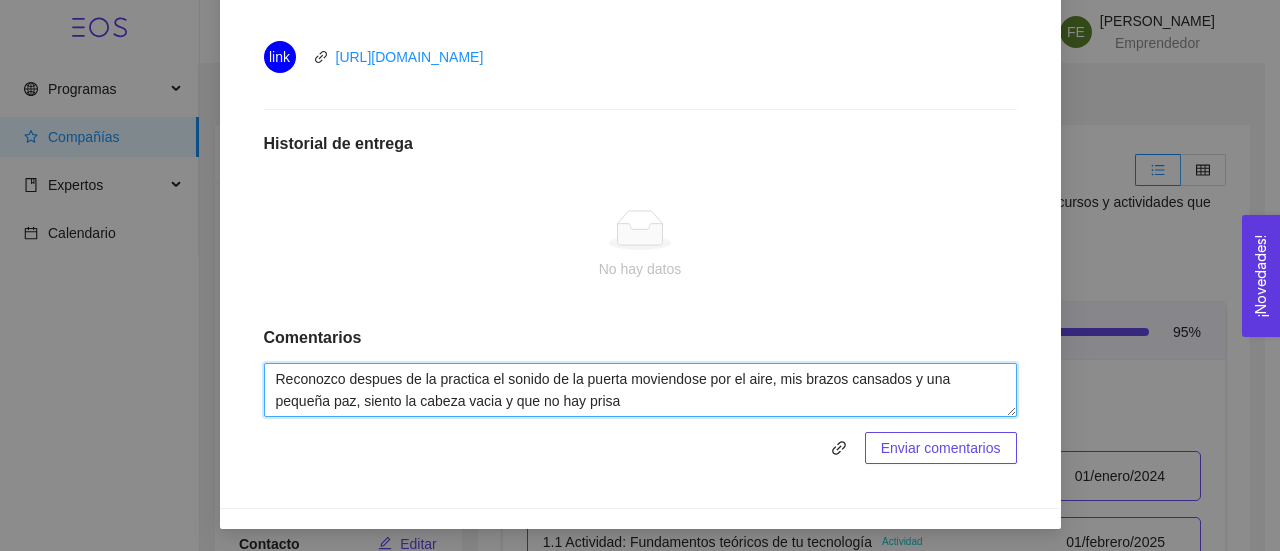 type on "Reconozco despues de la practica el sonido de la puerta moviendose por el aire, mis brazos cansados y una pequeña paz, siento la cabeza vacia y que no hay prisa" 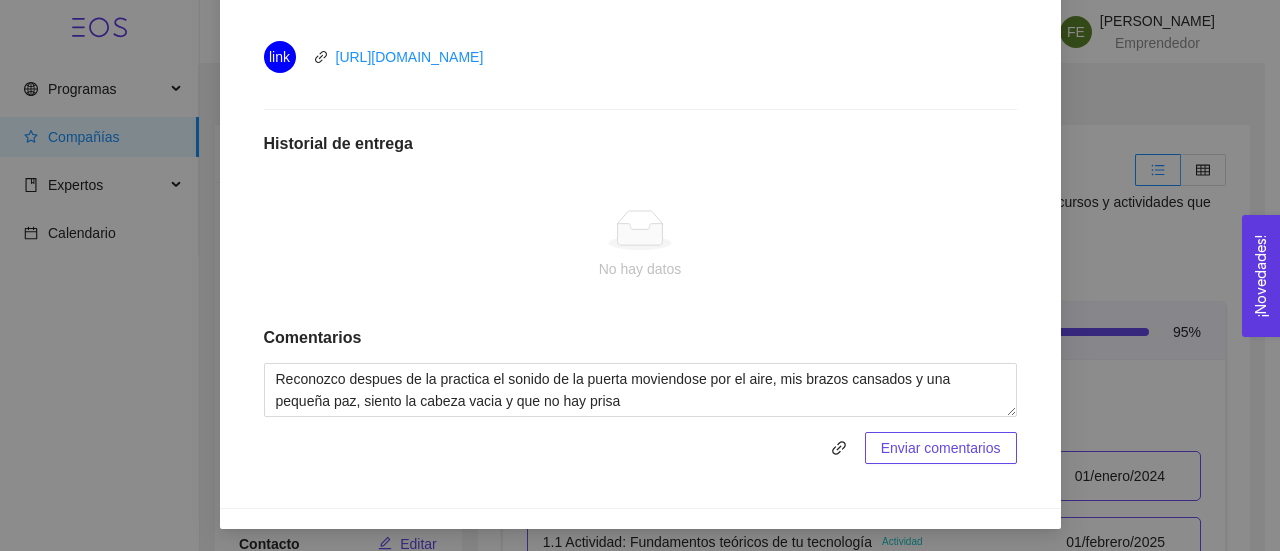 click on "Enviar comentarios" at bounding box center (941, 448) 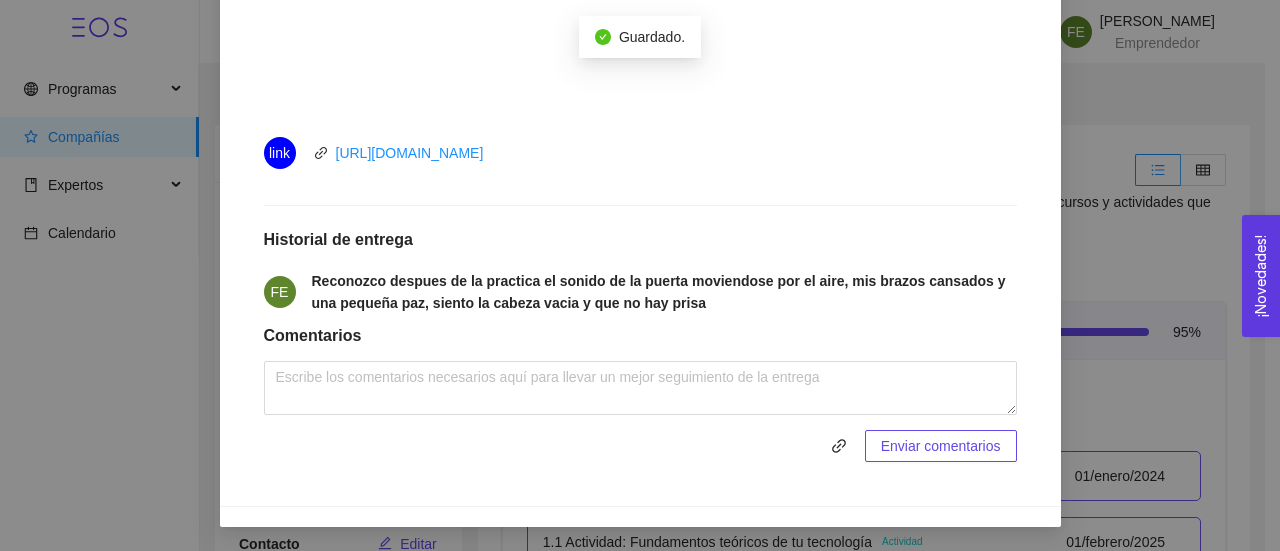 scroll, scrollTop: 918, scrollLeft: 0, axis: vertical 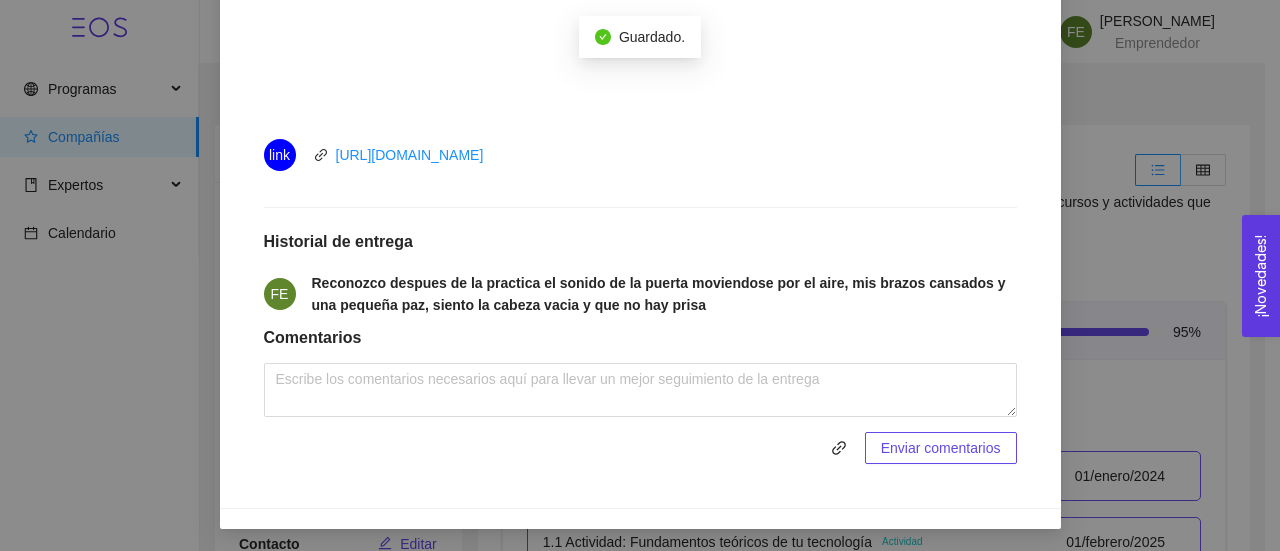 type 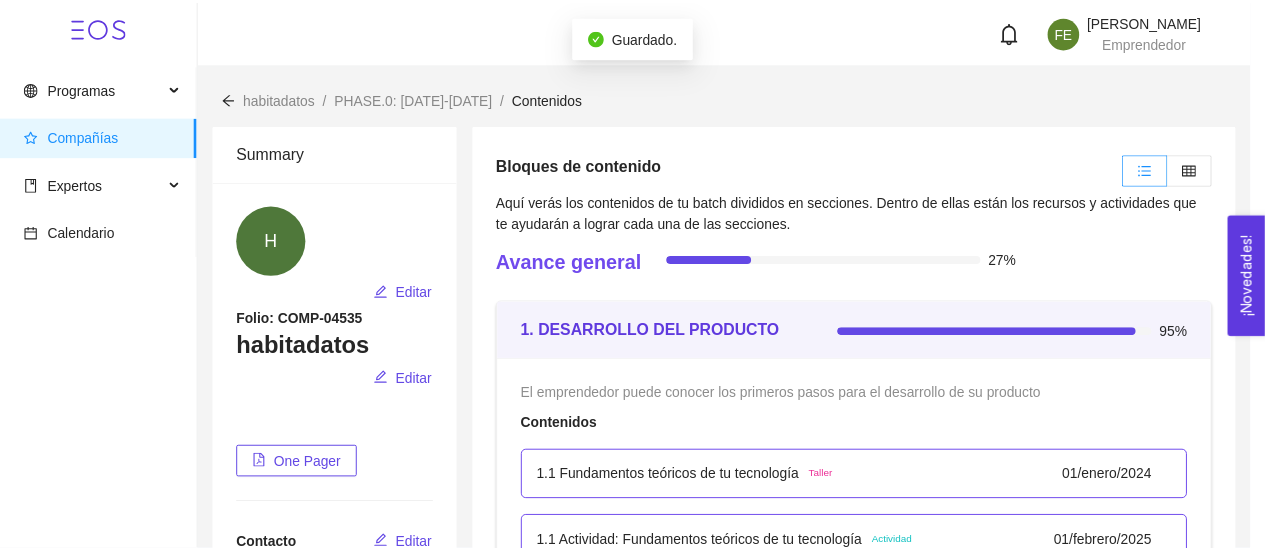 scroll, scrollTop: 818, scrollLeft: 0, axis: vertical 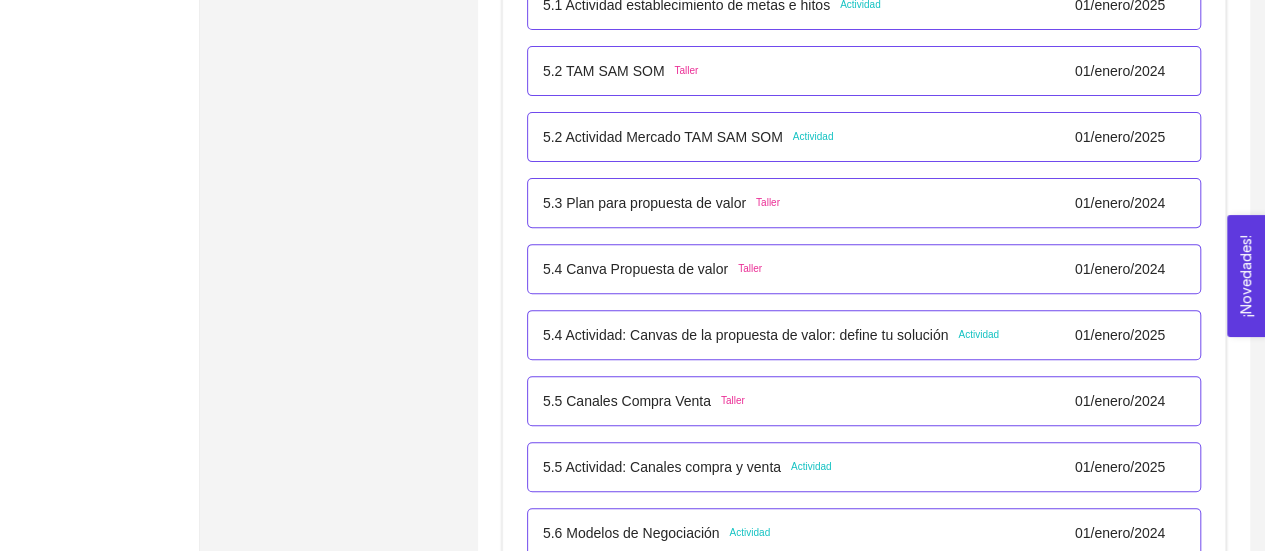click on "5.5 Actividad: Canales compra y venta" at bounding box center [662, 467] 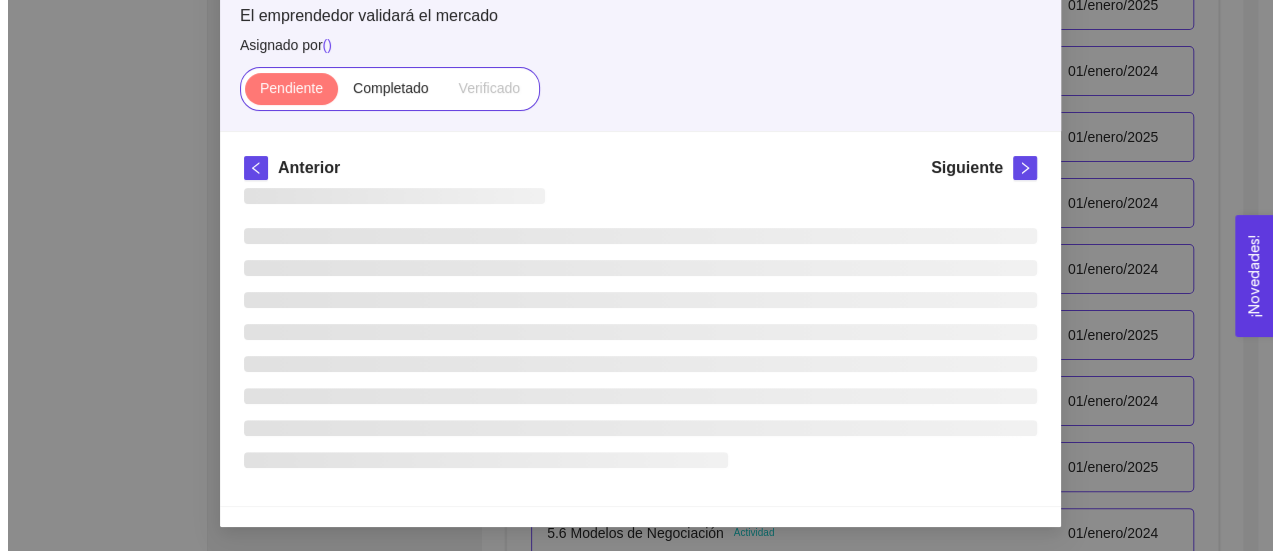 scroll, scrollTop: 76, scrollLeft: 0, axis: vertical 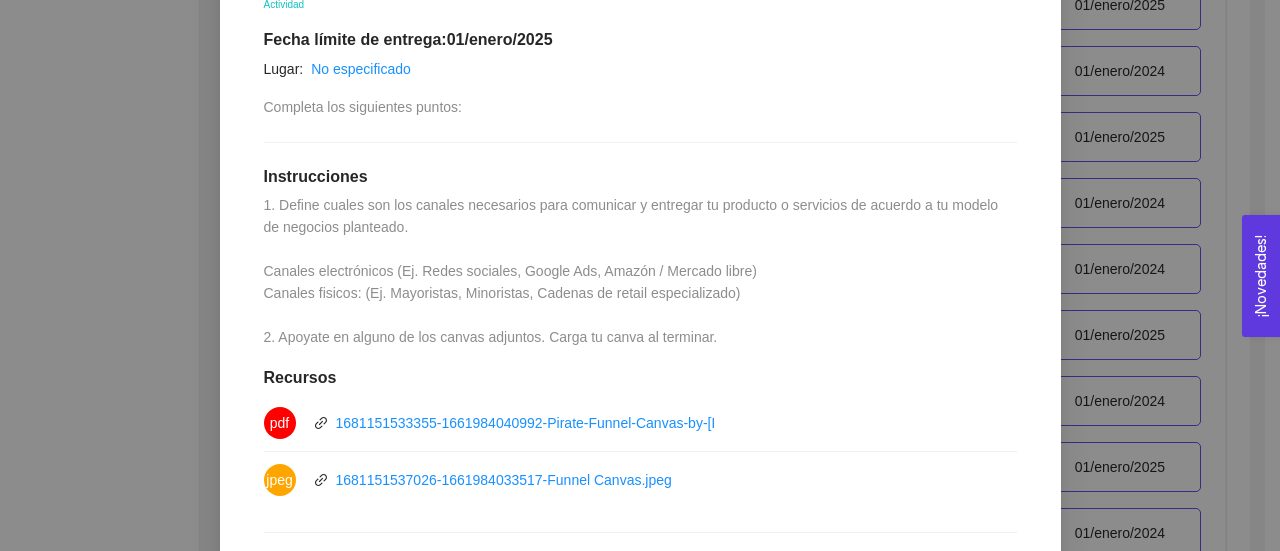 click on "5. PROBACIÓN DE COMPRA El emprendedor validará el mercado
Asignado por  Ana Sofia Contreras Córdova   ( Coordinador ) Pendiente Completado Verificado Anterior Siguiente 5.5 Actividad: Canales compra y venta Actividad Fecha límite de entrega:  01/enero/2025 Lugar: No especificado Completa los siguientes puntos: Instrucciones 1. Define cuales son los canales necesarios para comunicar y entregar tu producto o servicios de acuerdo a tu modelo de negocios planteado.
Canales electrónicos (Ej. Redes sociales, Google Ads, Amazón / Mercado libre)
Canales fisicos: (Ej. Mayoristas, Minoristas, Cadenas de retail especializado)
2. Apoyate en alguno de los canvas adjuntos. Carga tu canva al terminar.
Recursos pdf 1681151533355-1661984040992-Pirate-Funnel-Canvas-by-Ward-van-Gasteren.pdf jpeg 1681151537026-1661984033517-Funnel Canvas.jpeg Historial de entrega No hay datos Comentarios Enviar comentarios Cancelar Aceptar" at bounding box center (640, 275) 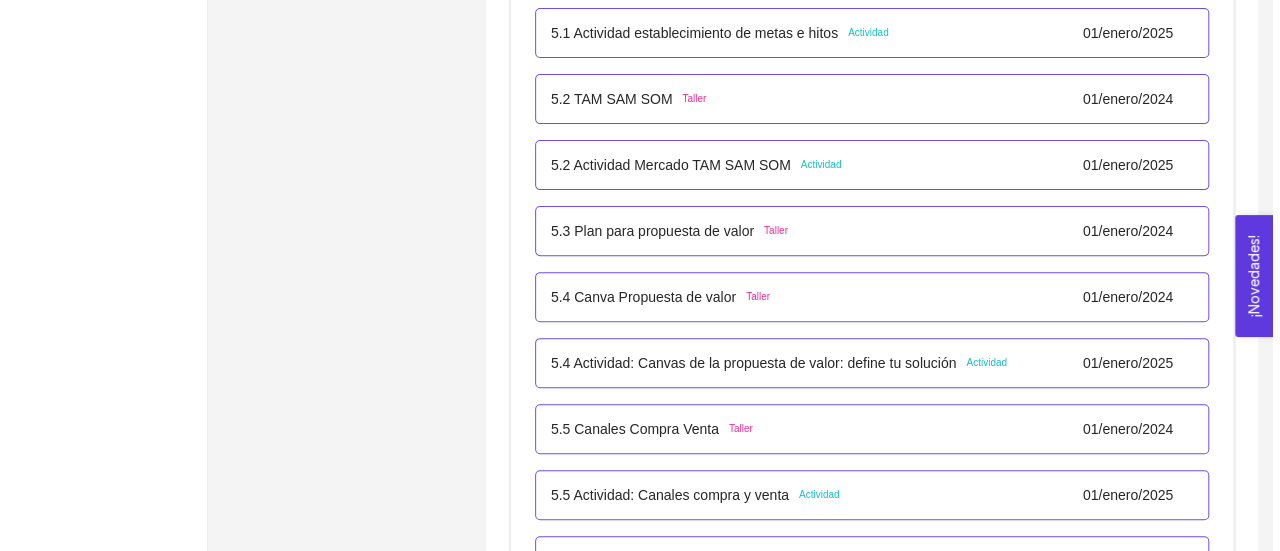 scroll, scrollTop: 4016, scrollLeft: 0, axis: vertical 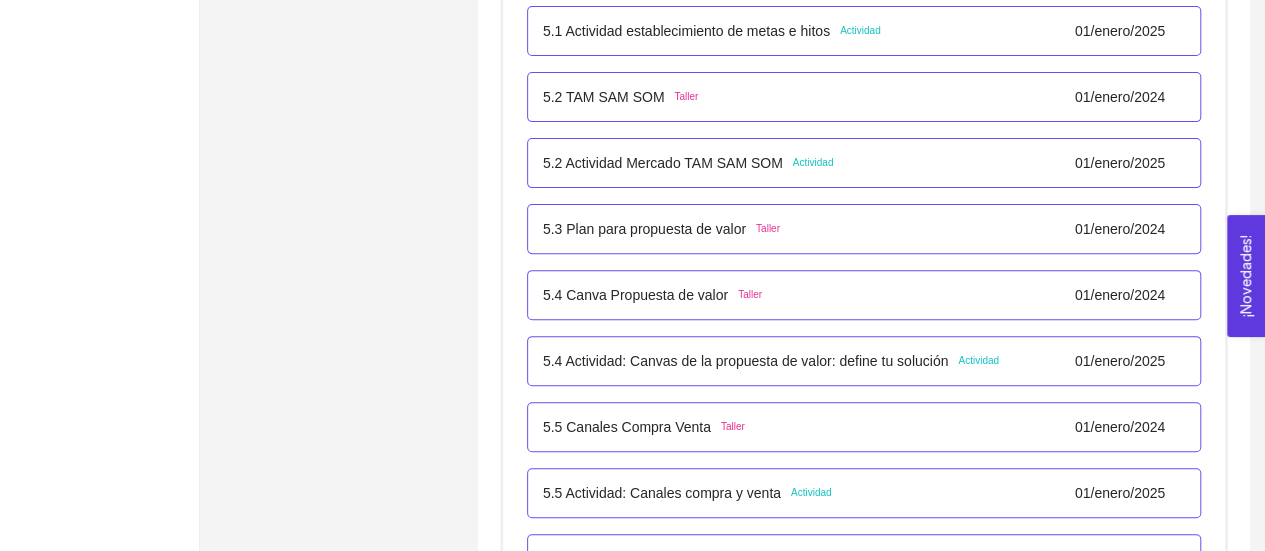 click on "5.4 Actividad: Canvas de la propuesta de valor: define tu solución" at bounding box center [745, 361] 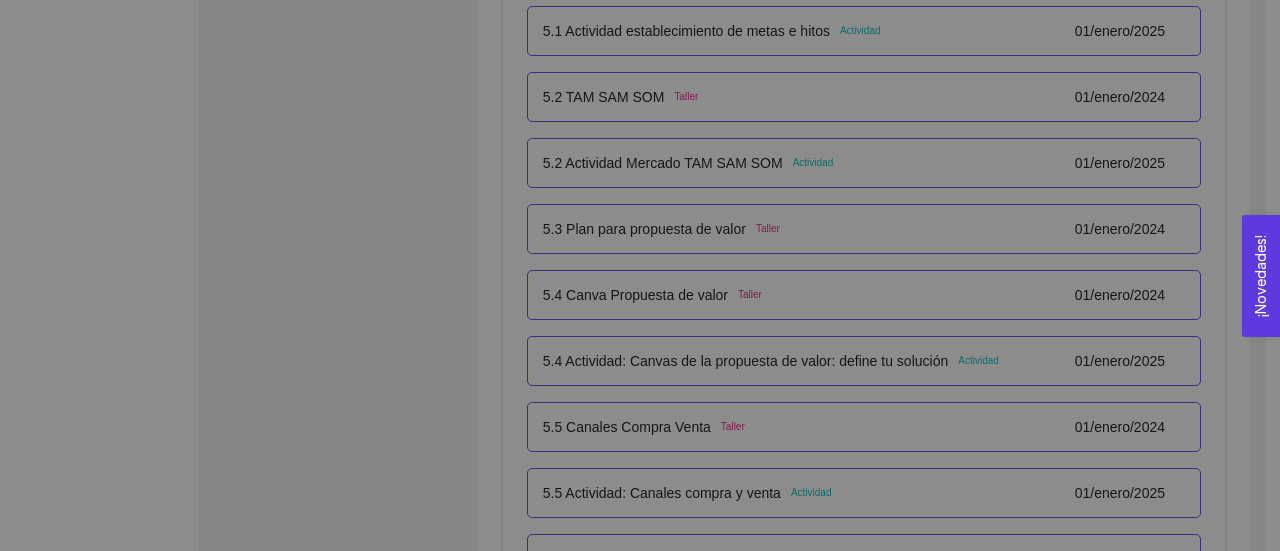 scroll, scrollTop: 46, scrollLeft: 0, axis: vertical 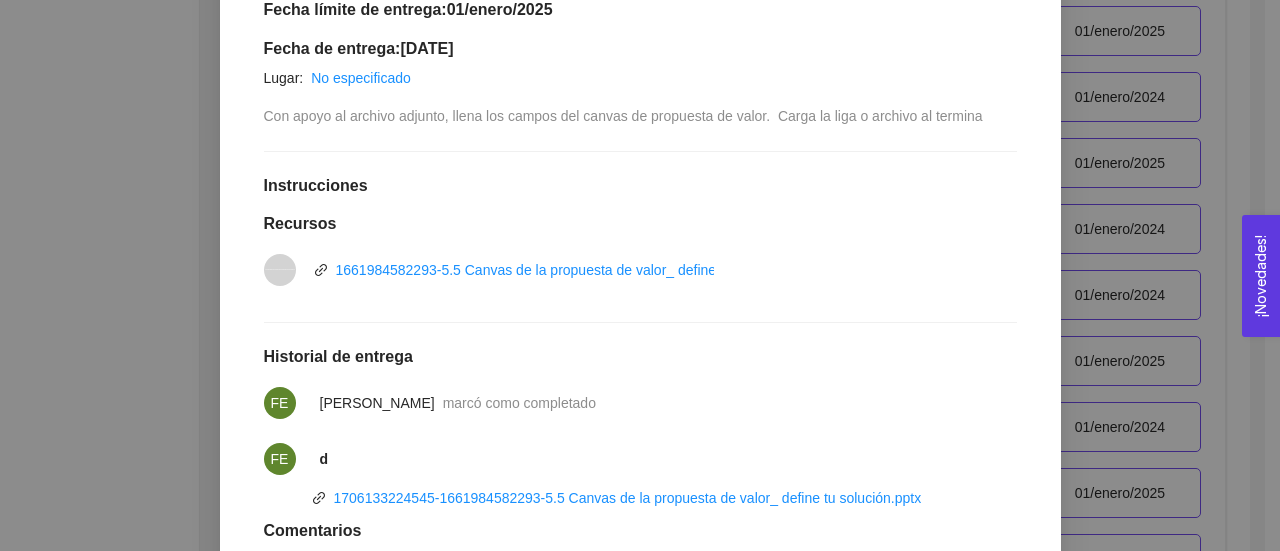 click on "5. PROBACIÓN DE COMPRA El emprendedor validará el mercado
Asignado por  Ana Sofia Contreras Córdova   ( Coordinador ) Pendiente Completado Verificado Anterior Siguiente 5.4 Actividad: Canvas de la propuesta de valor: define tu solución Actividad Fecha límite de entrega:  01/enero/2025 Fecha de entrega:  16/julio/2025 Lugar: No especificado Con apoyo al archivo adjunto, llena los campos del canvas de propuesta de valor.  Carga la liga o archivo al termina Instrucciones Recursos vnd.openxmlformats-officedocument.presentationml.presentation 1661984582293-5.5 Canvas de la propuesta de valor_ define tu solución.pptx Historial de entrega FE Flor Esther Ceballos Quiñones marcó como completado FE d 1706133224545-1661984582293-5.5 Canvas de la propuesta de valor_ define tu solución.pptx Comentarios Enviar comentarios Cancelar Aceptar" at bounding box center (640, 275) 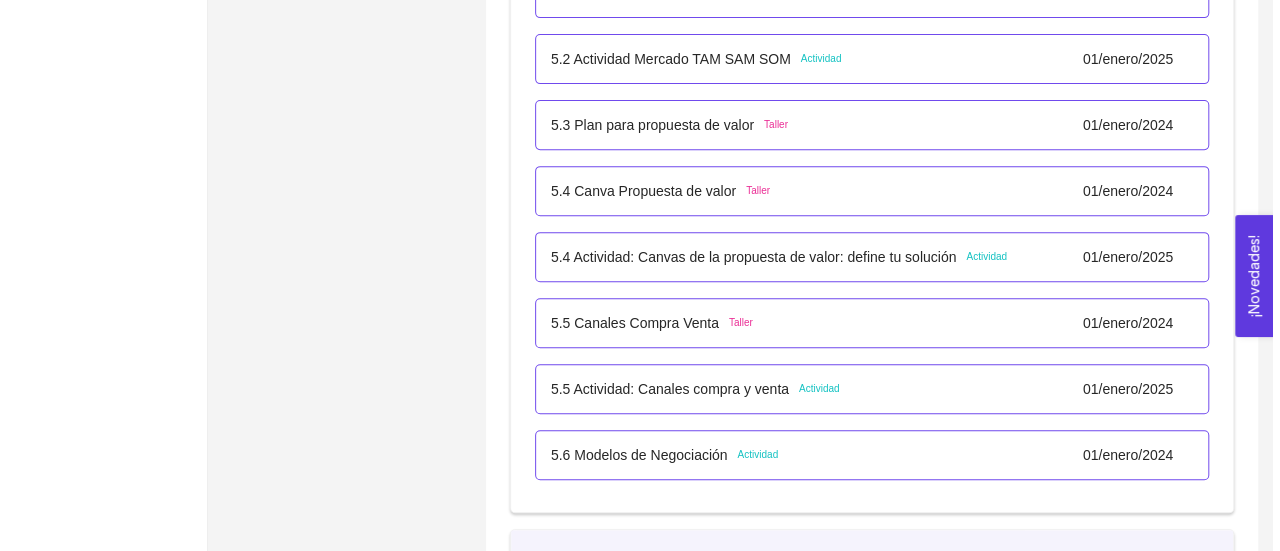 scroll, scrollTop: 4116, scrollLeft: 0, axis: vertical 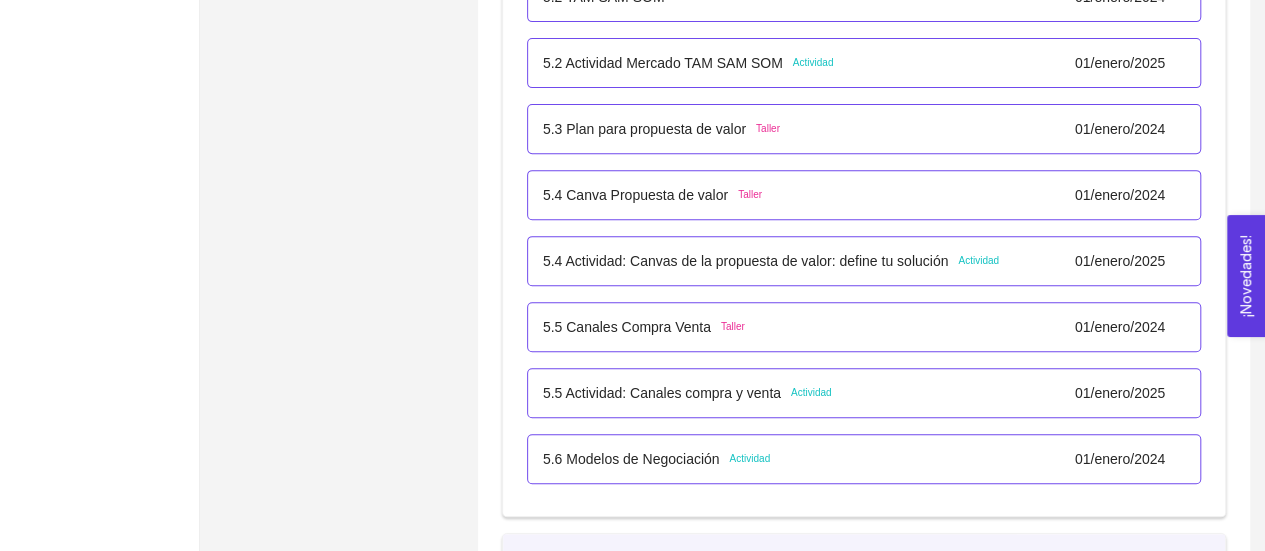 click on "5.4 Canva Propuesta de valor" at bounding box center (635, 195) 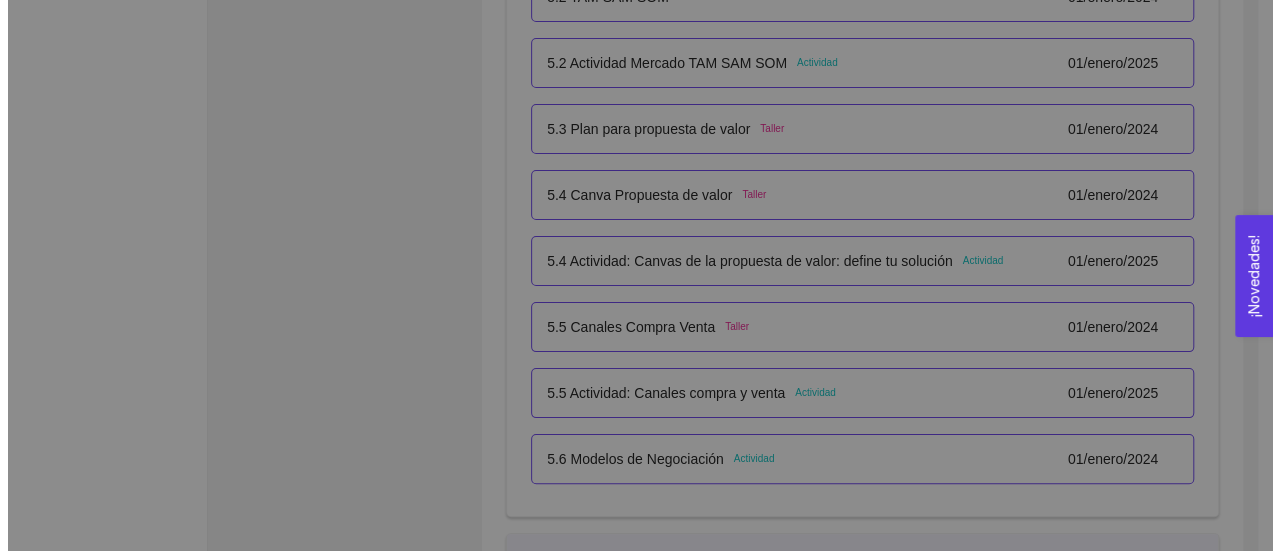scroll, scrollTop: 46, scrollLeft: 0, axis: vertical 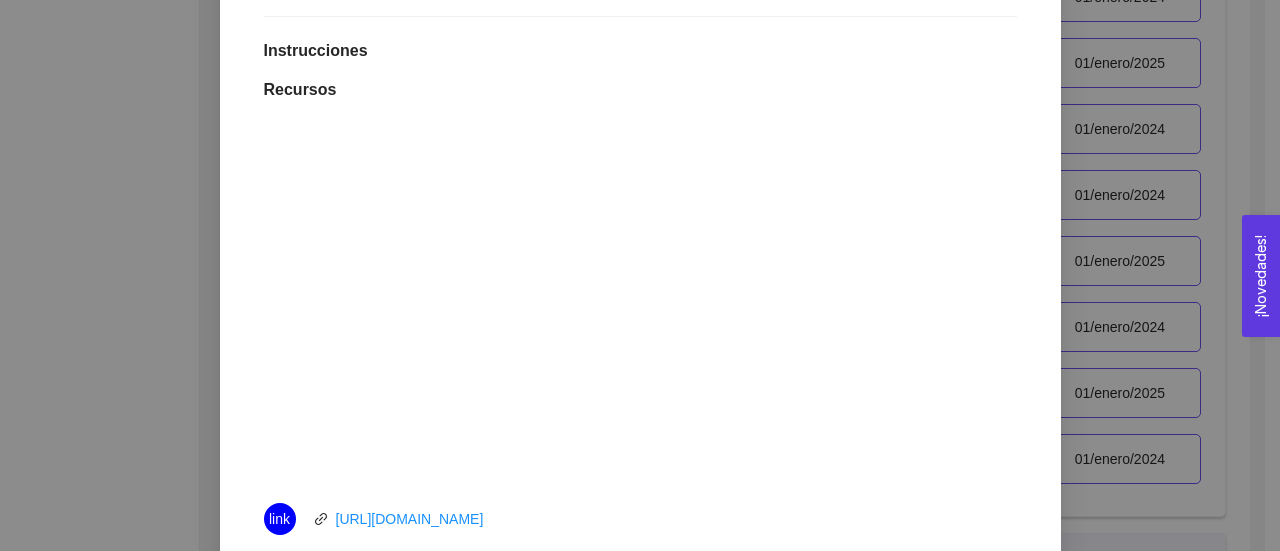 click on "5. PROBACIÓN DE COMPRA El emprendedor validará el mercado
Asignado por  Ana Sofia Contreras Córdova   ( Coordinador ) Pendiente Completado Verificado Anterior Siguiente 5.4 Canva Propuesta de valor Taller Fecha del taller:  01/enero/2024 Lugar: No especificado Completa al video Instrucciones Recursos link https://youtu.be/6j8AVoaJIEA Historial de entrega No hay datos Comentarios Enviar comentarios Cancelar Aceptar" at bounding box center [640, 275] 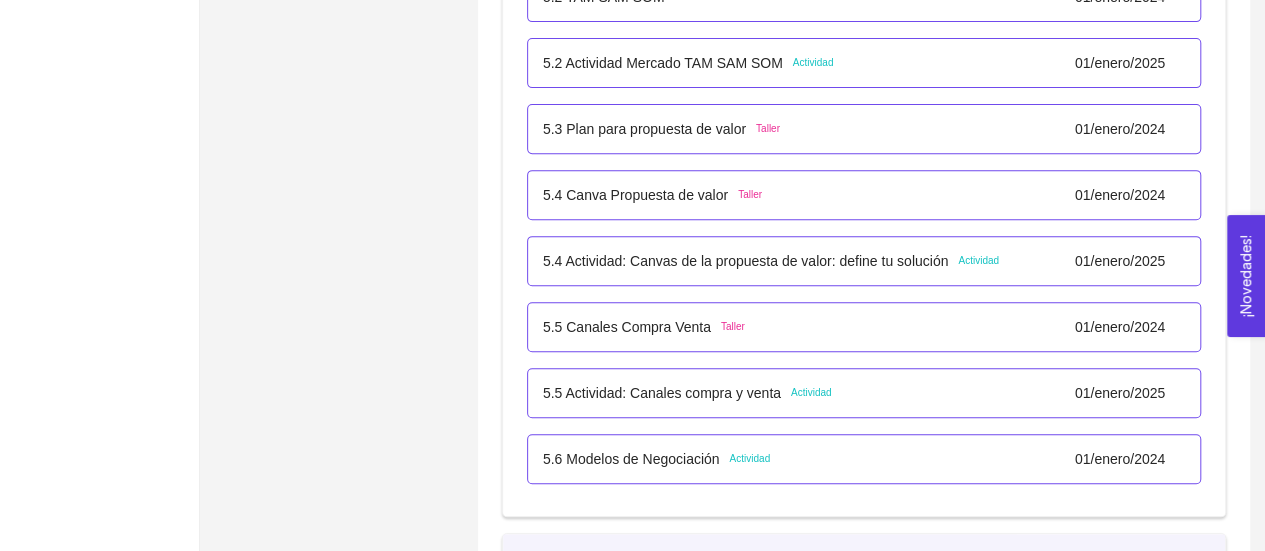 click on "5.5 Canales Compra Venta Taller 01/enero/2024" at bounding box center (864, 327) 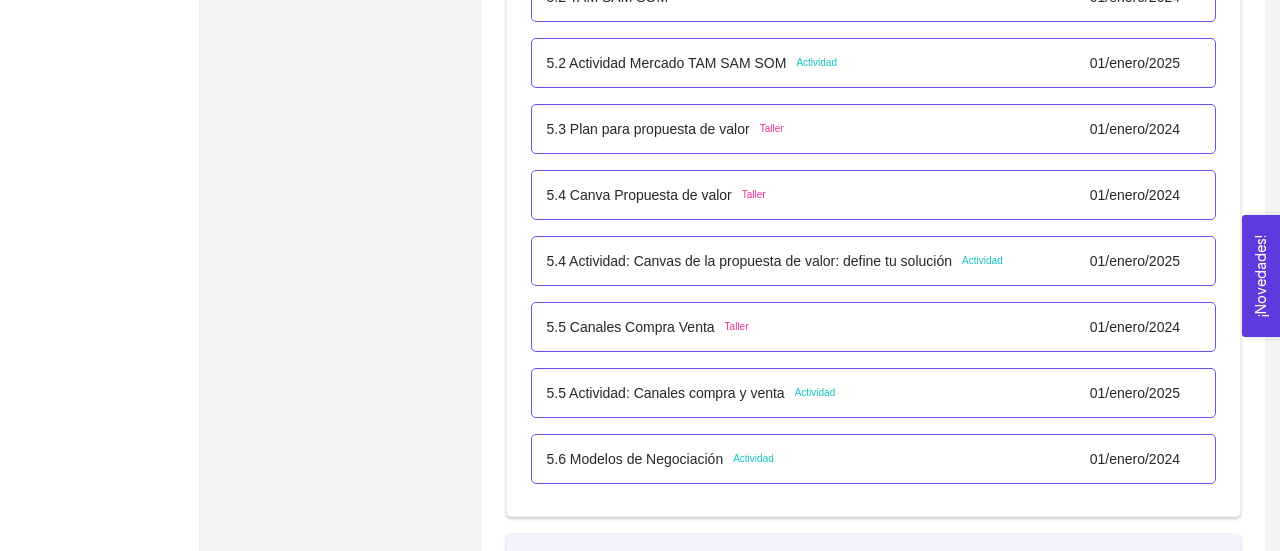 scroll, scrollTop: 46, scrollLeft: 0, axis: vertical 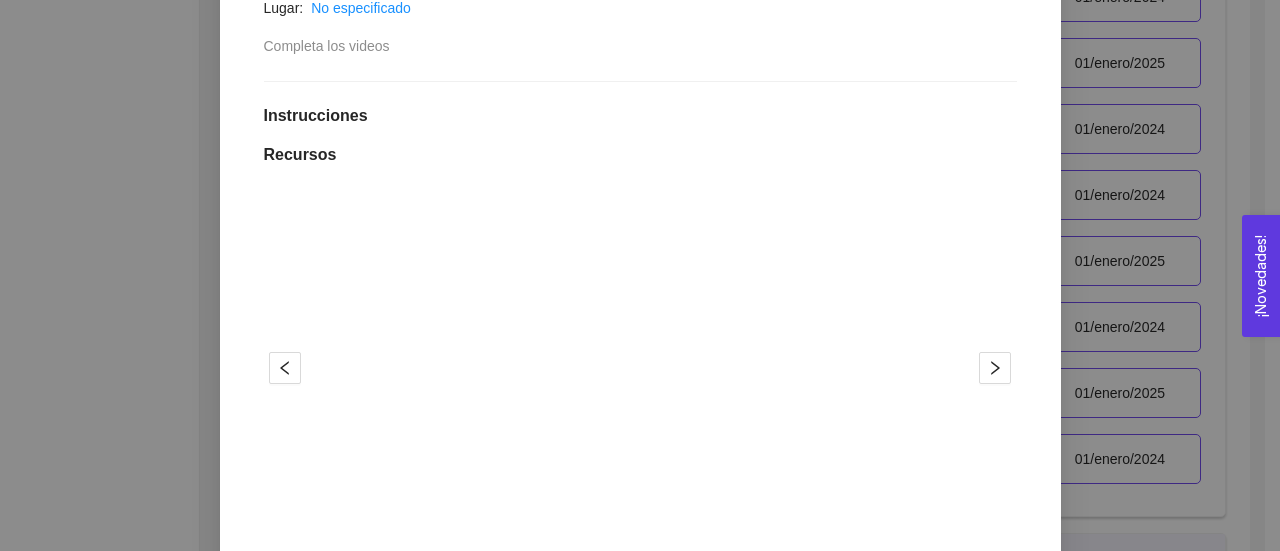 click on "5. PROBACIÓN DE COMPRA El emprendedor validará el mercado
Asignado por  Ana Sofia Contreras Córdova   ( Coordinador ) Pendiente Completado Verificado Anterior Siguiente 5.5 Canales Compra Venta Taller Fecha del taller:  01/enero/2024 Lugar: No especificado Completa los videos Instrucciones Recursos 1 2 link https://youtu.be/eTn8dc_-BuQ link https://youtu.be/pXLWAvsMIqE Historial de entrega No hay datos Comentarios Enviar comentarios Cancelar Aceptar" at bounding box center (640, 275) 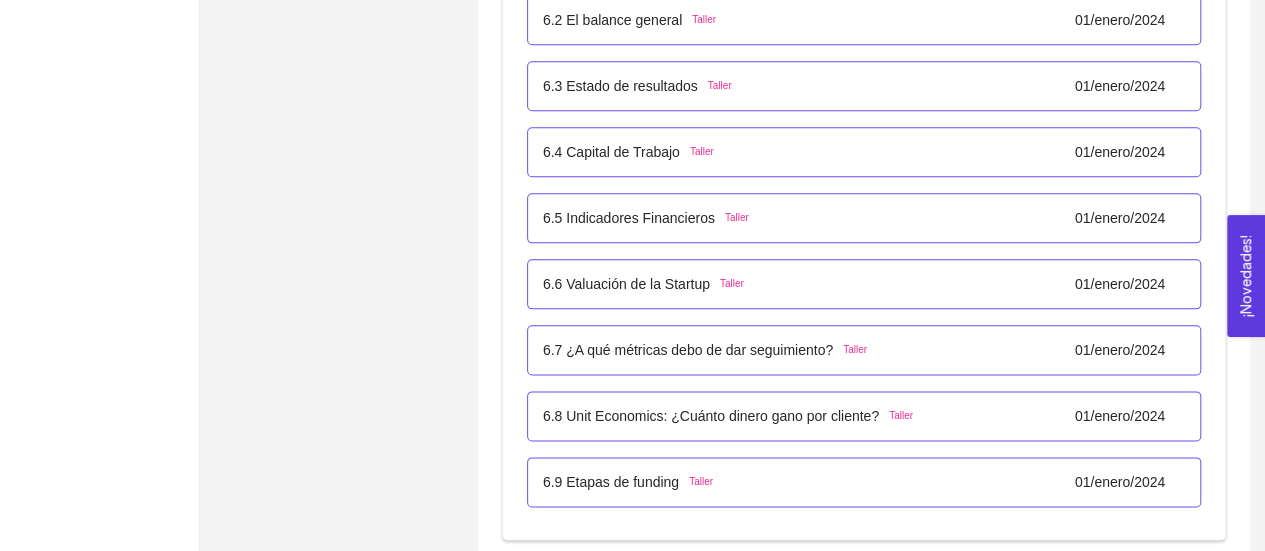 scroll, scrollTop: 4870, scrollLeft: 0, axis: vertical 